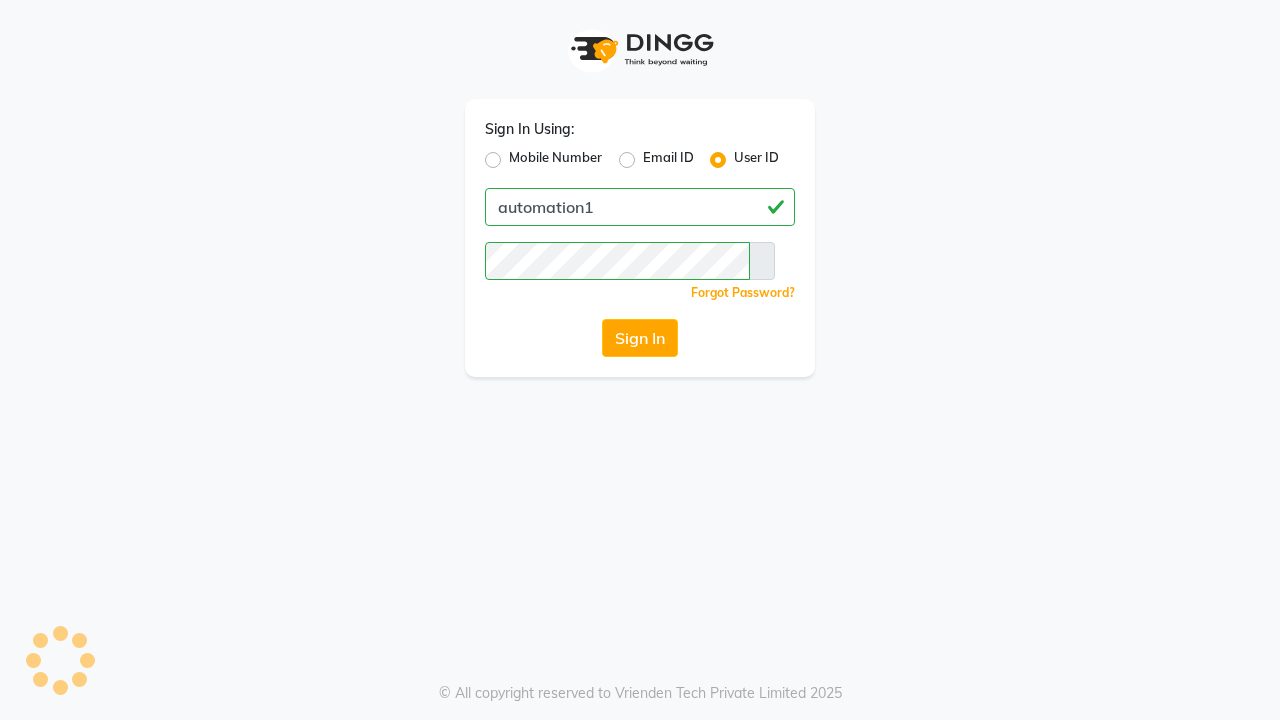 scroll, scrollTop: 0, scrollLeft: 0, axis: both 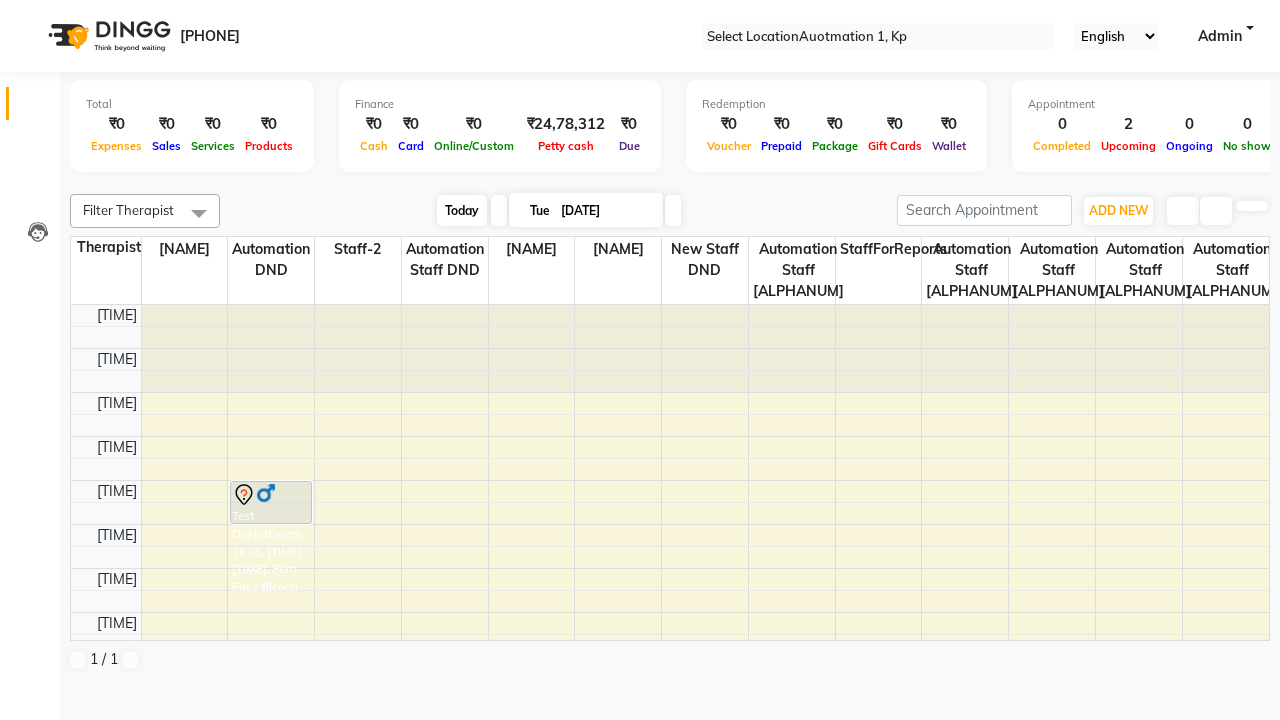 click on "Today" at bounding box center (462, 210) 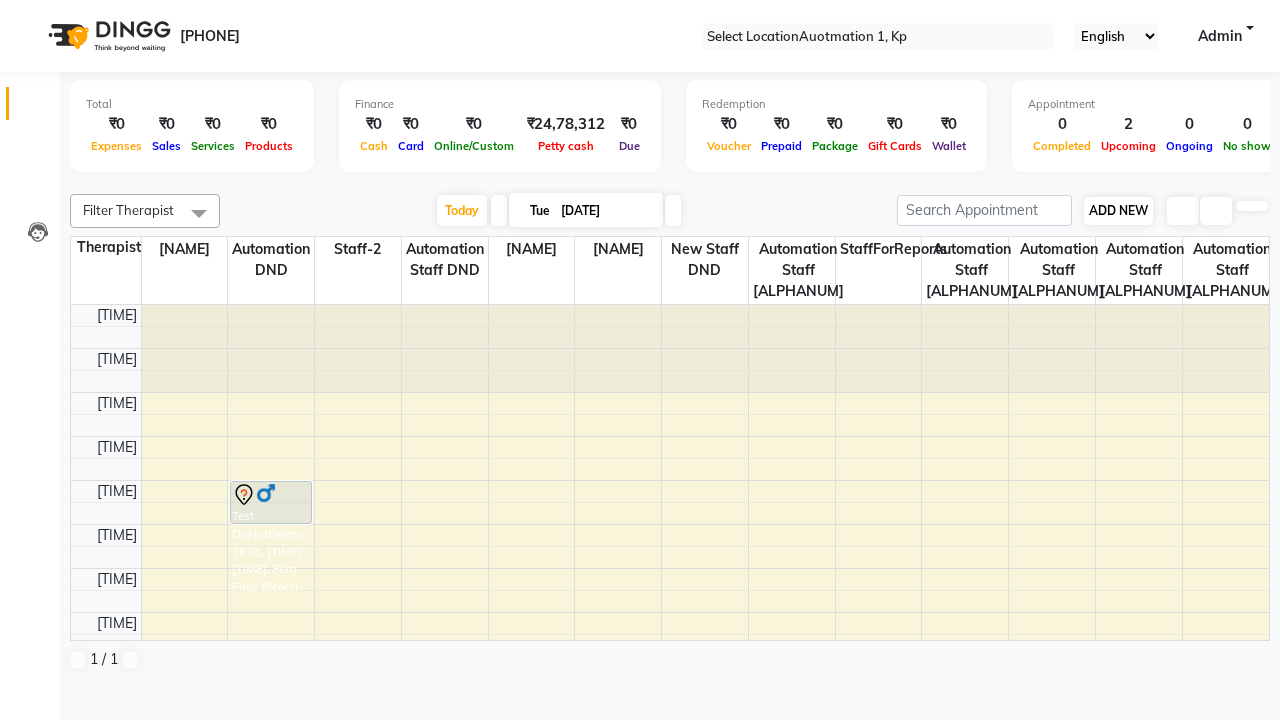 click on "ADD NEW" at bounding box center [1118, 210] 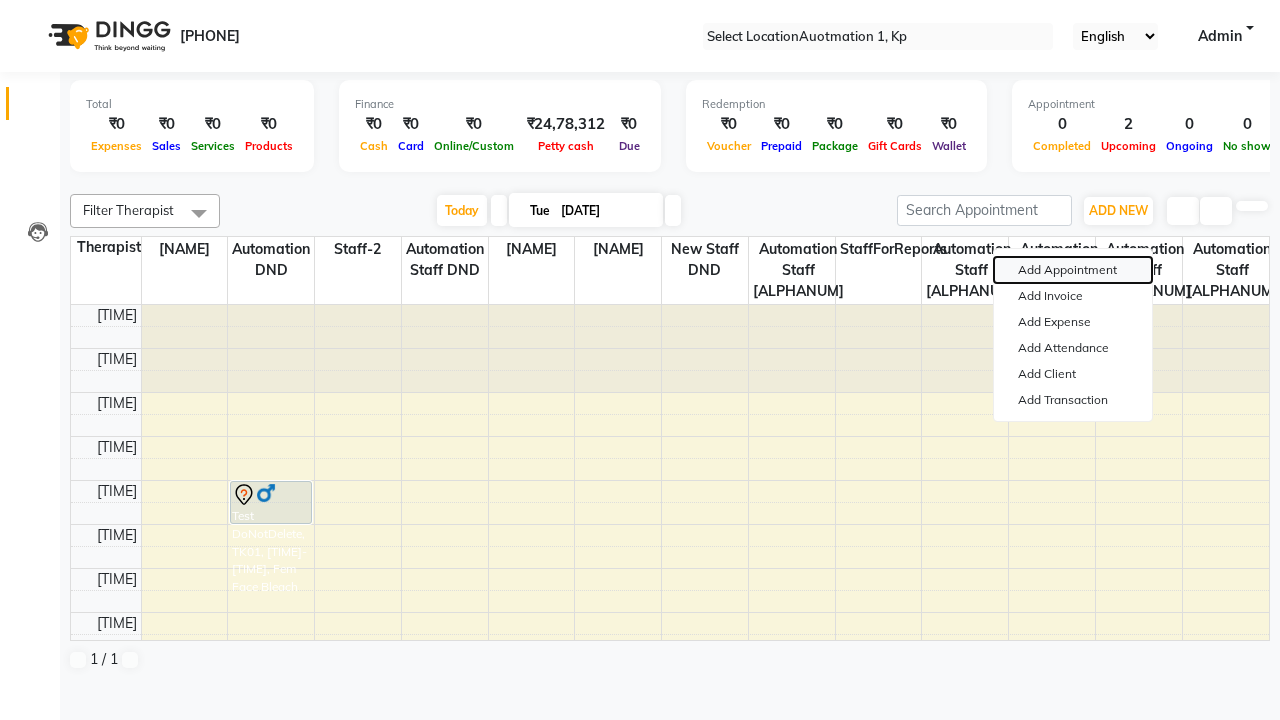 click on "Add Appointment" at bounding box center [1073, 270] 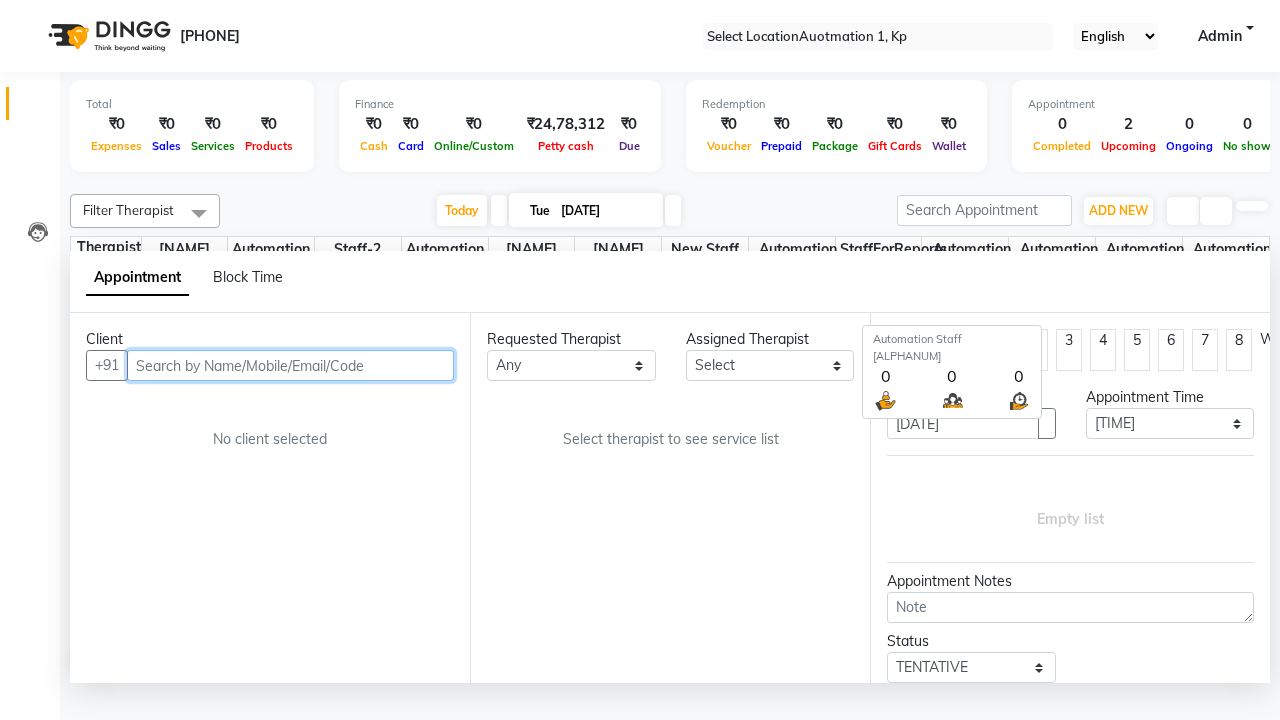 scroll, scrollTop: 1, scrollLeft: 0, axis: vertical 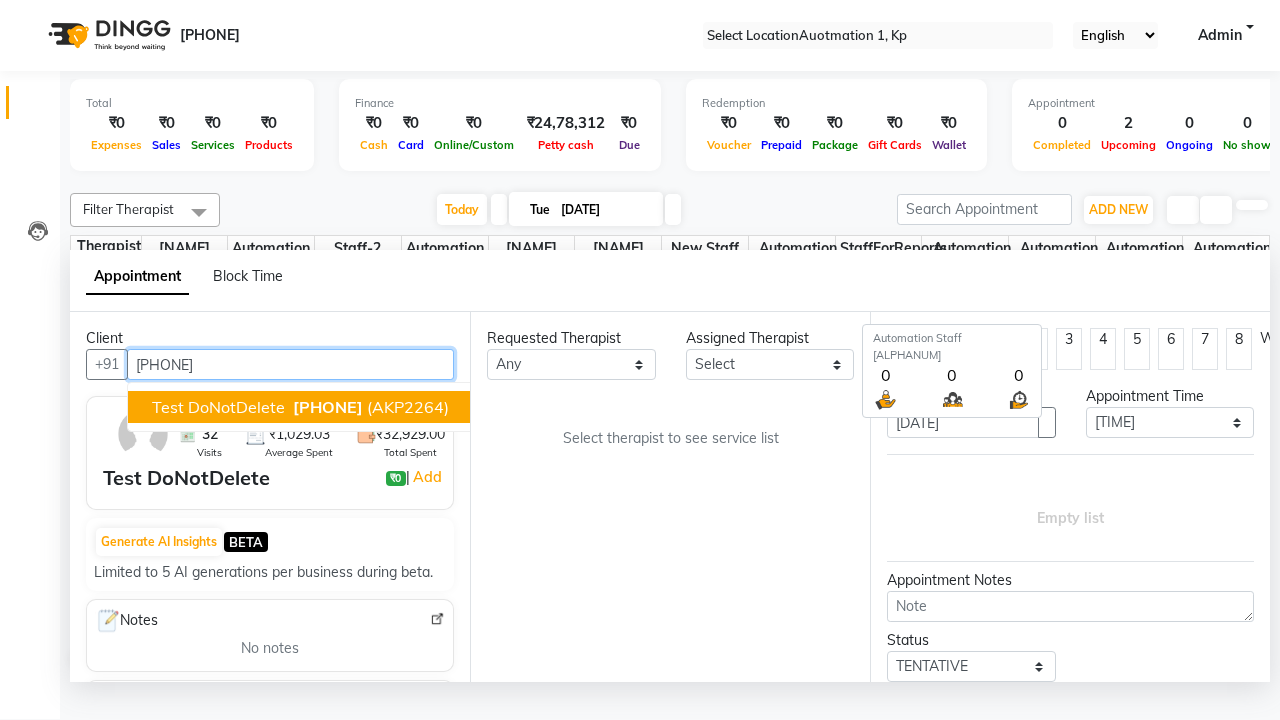 click on "[PHONE]" at bounding box center (328, 407) 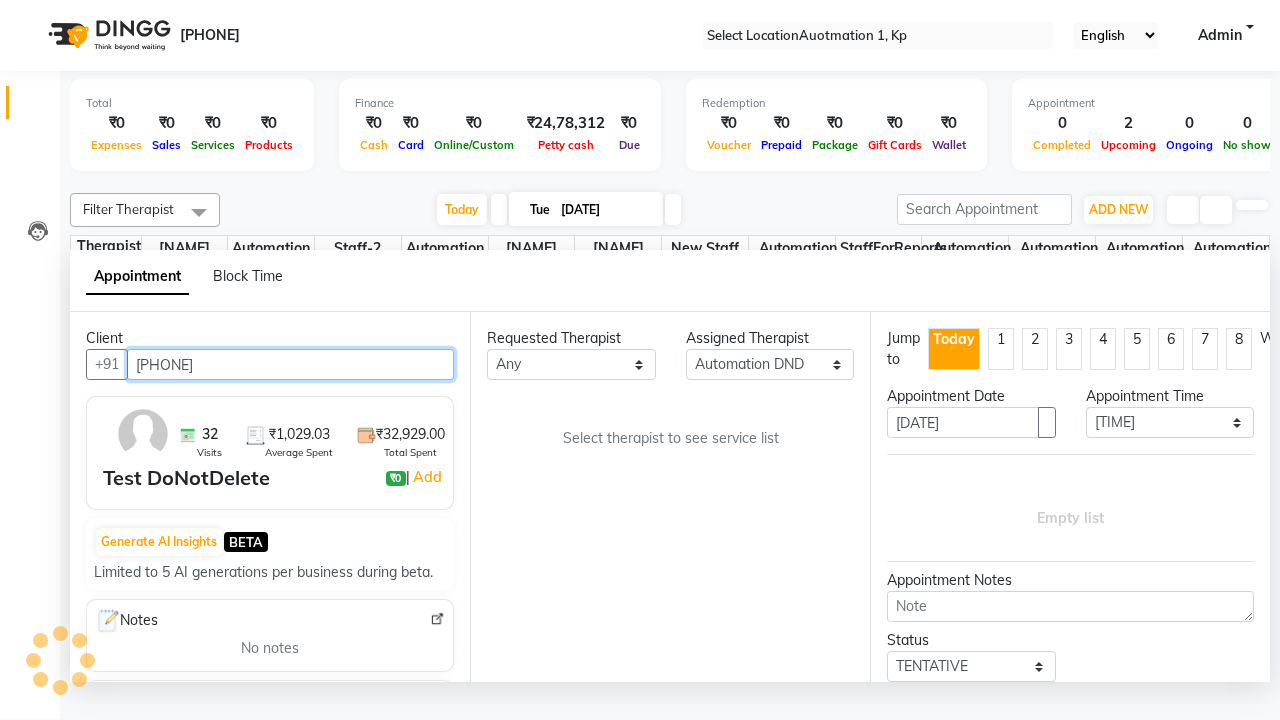 scroll, scrollTop: 0, scrollLeft: 0, axis: both 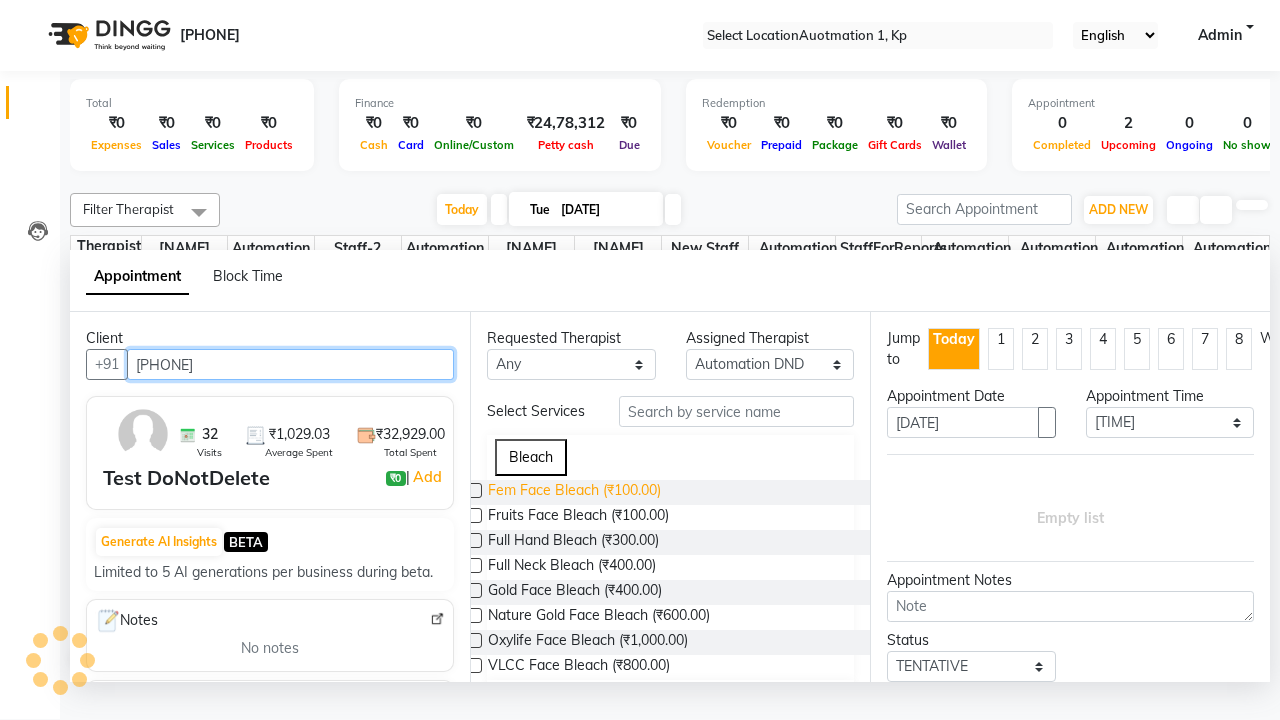type on "[PHONE]" 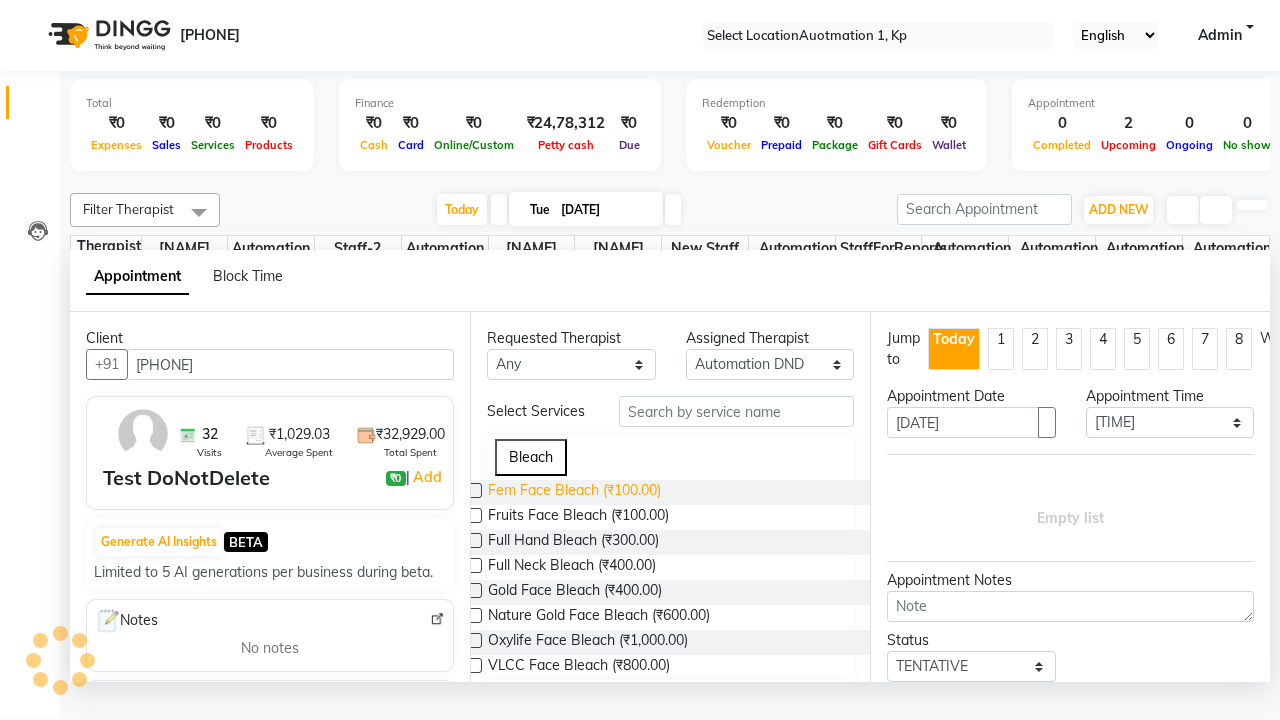 click on "Fem Face Bleach (₹100.00)" at bounding box center (574, 492) 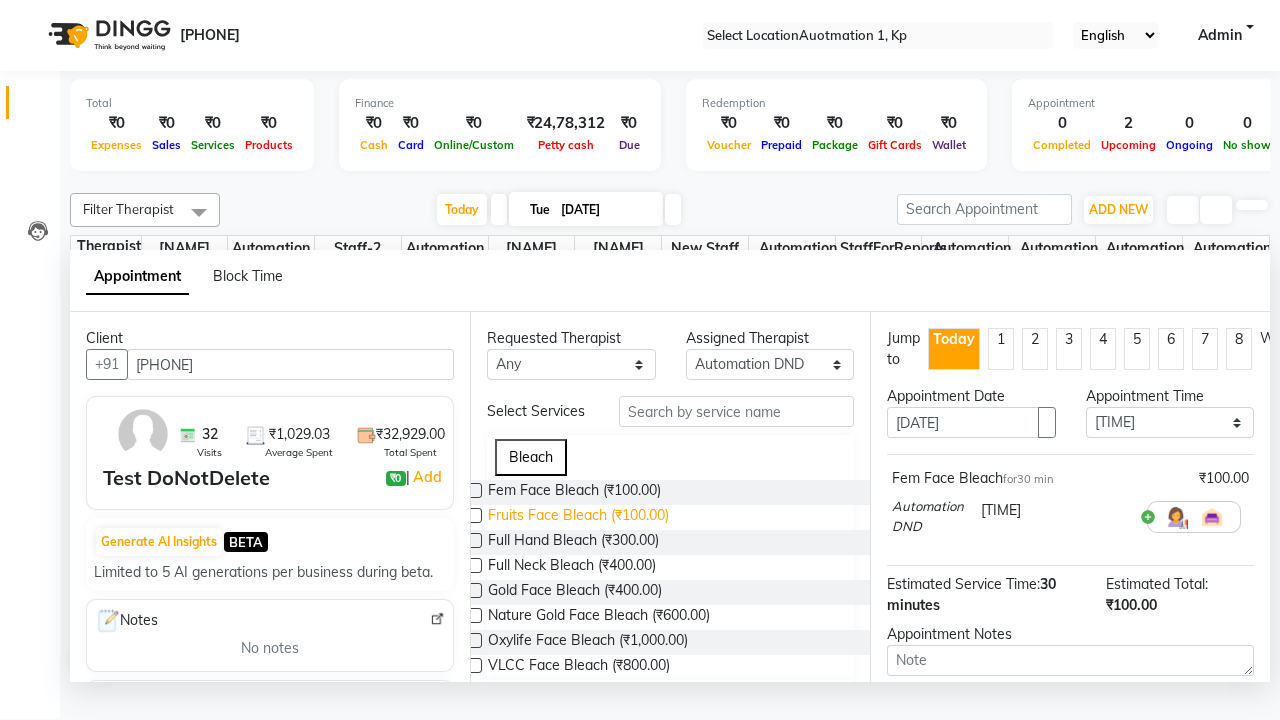 click on "Fruits Face Bleach (₹100.00)" at bounding box center (574, 492) 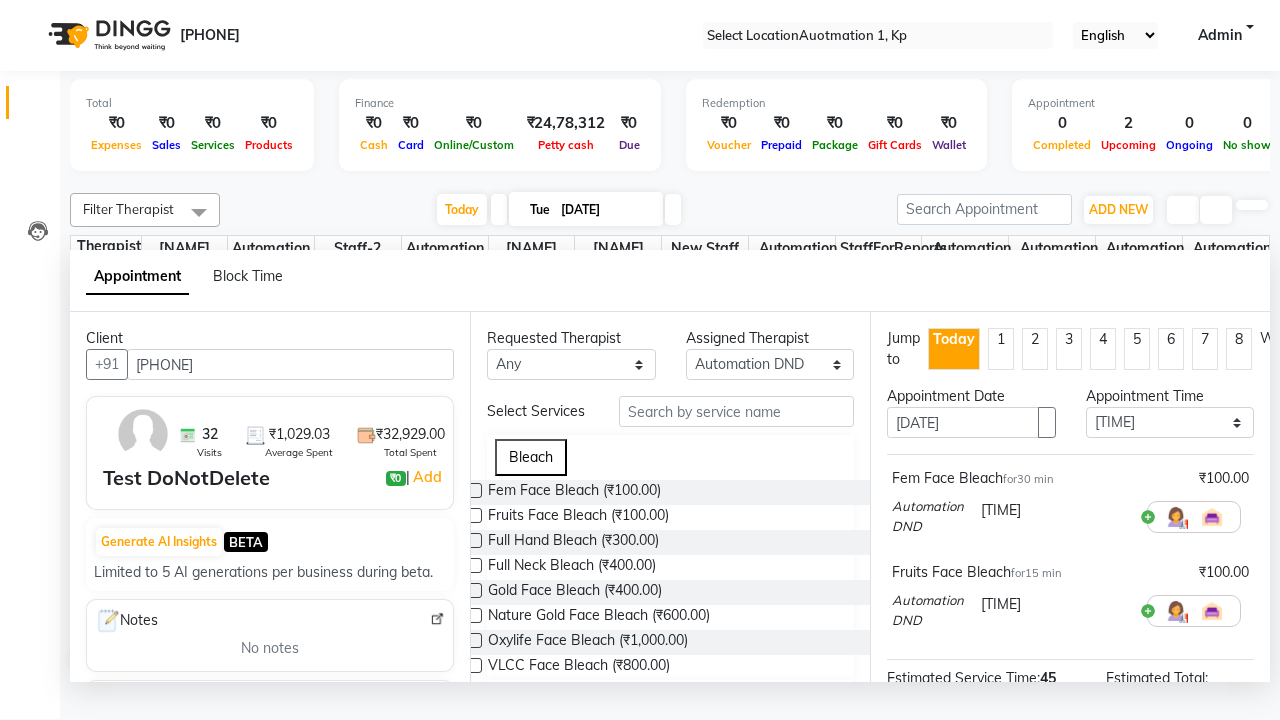 type on "This Appointment is created by Automation Test" 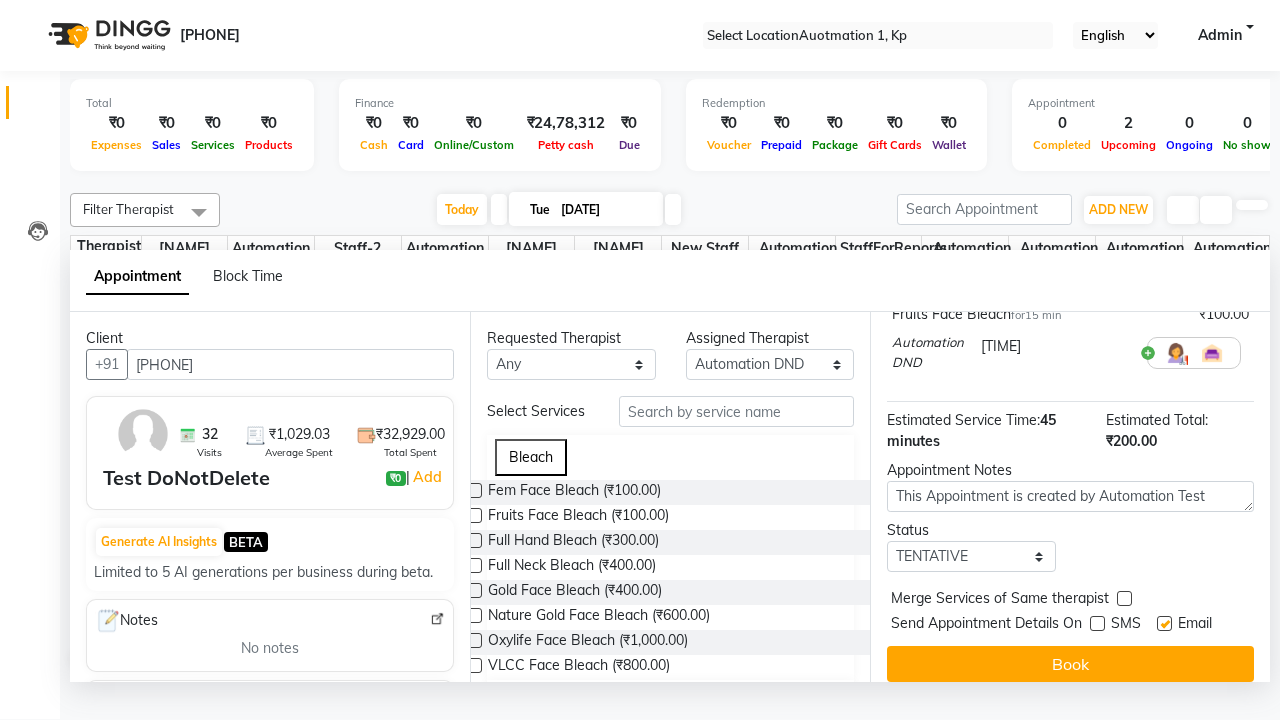 click at bounding box center (1164, 623) 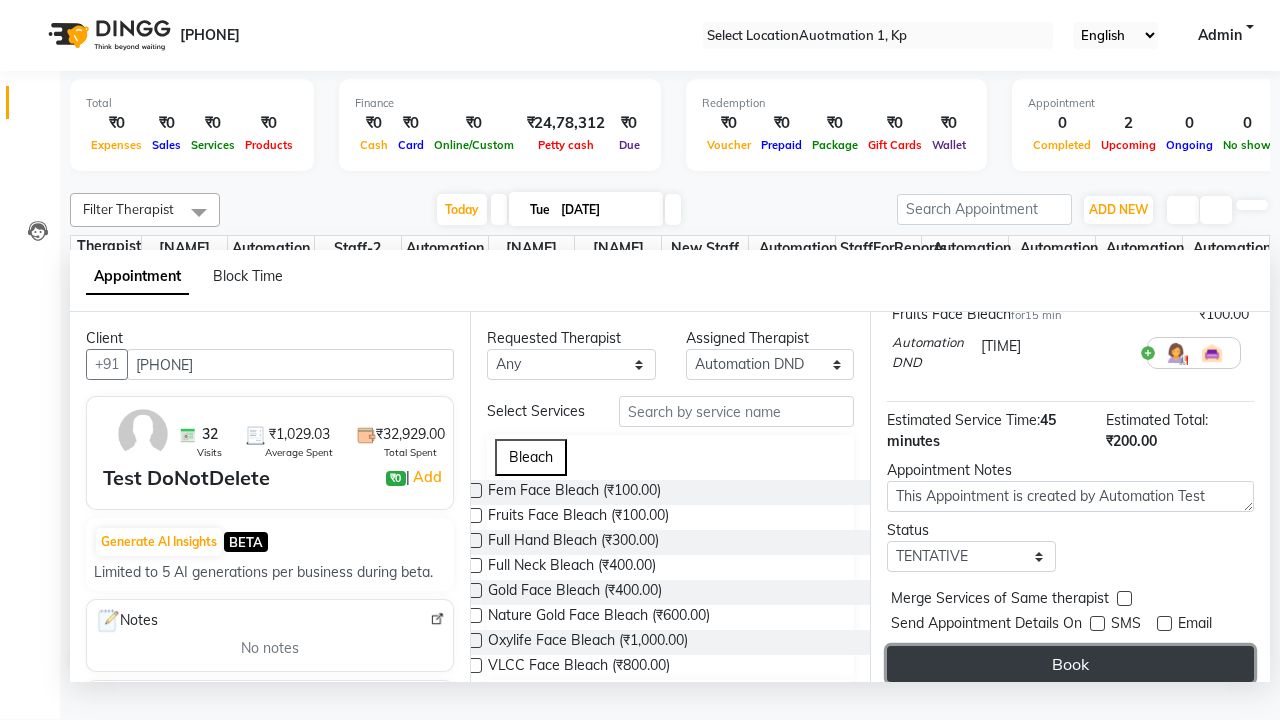 click on "Book" at bounding box center [1070, 664] 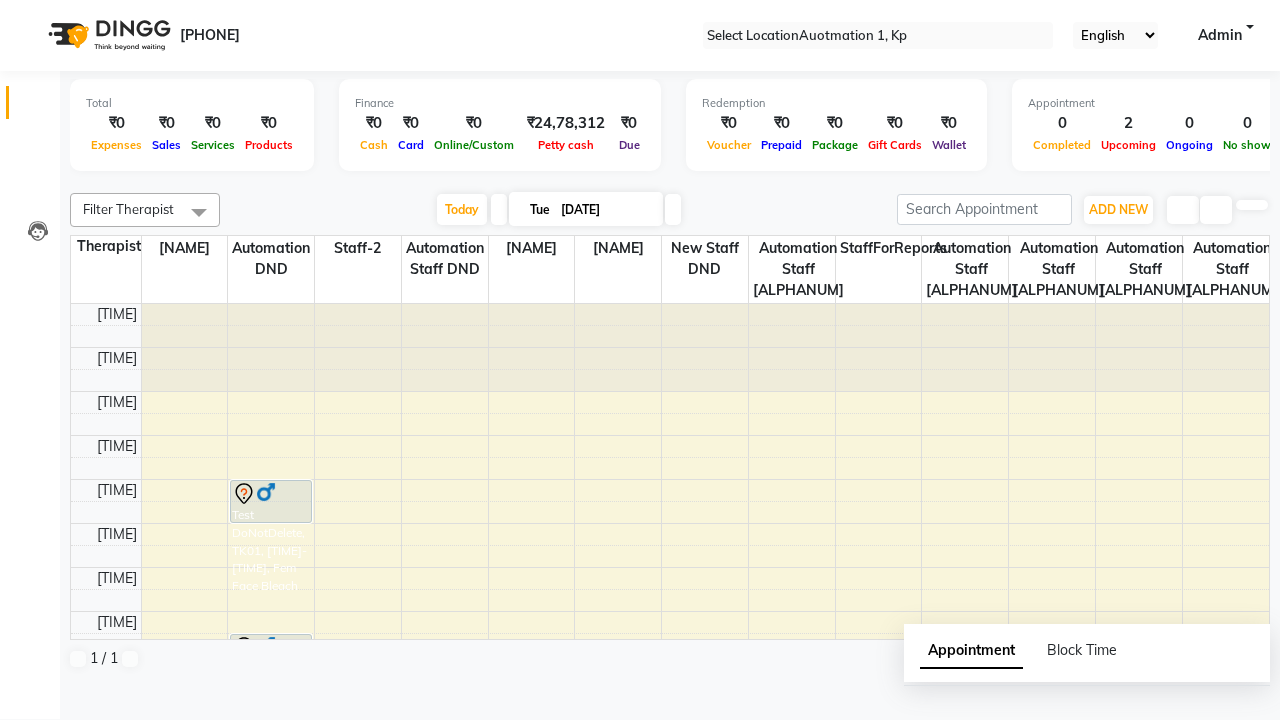 scroll, scrollTop: 0, scrollLeft: 0, axis: both 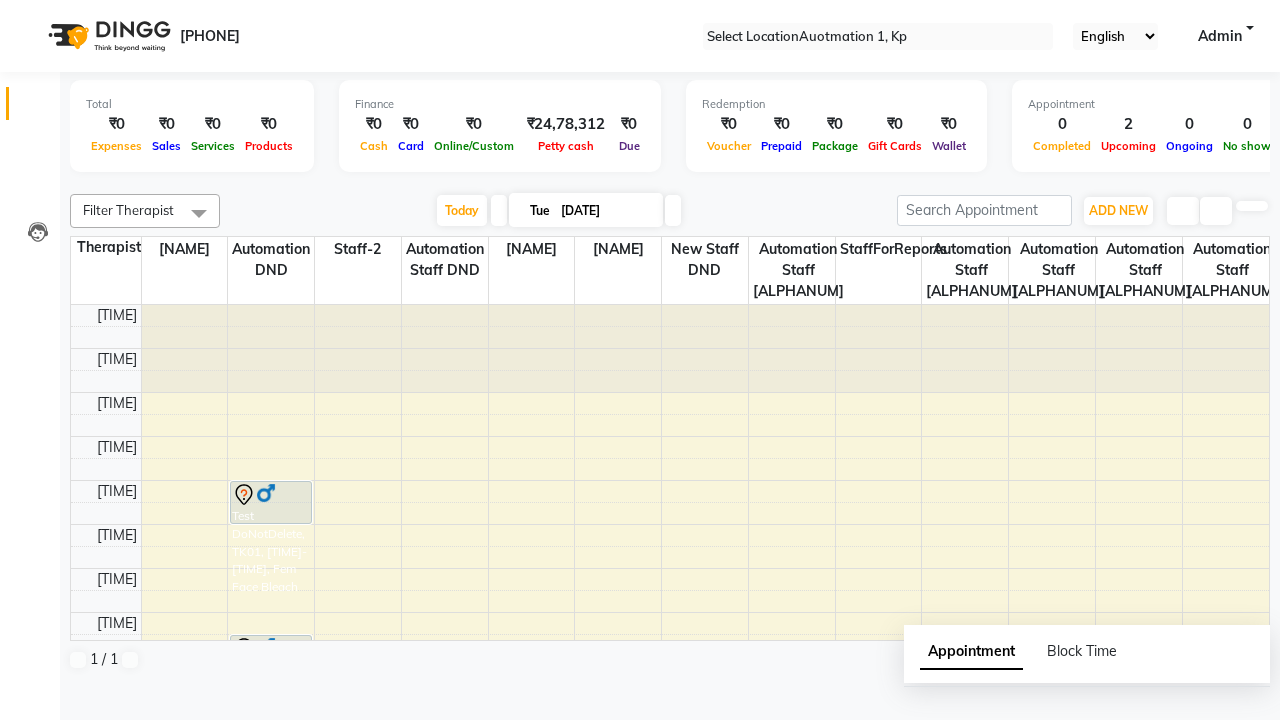 click on "Success" at bounding box center [640, 751] 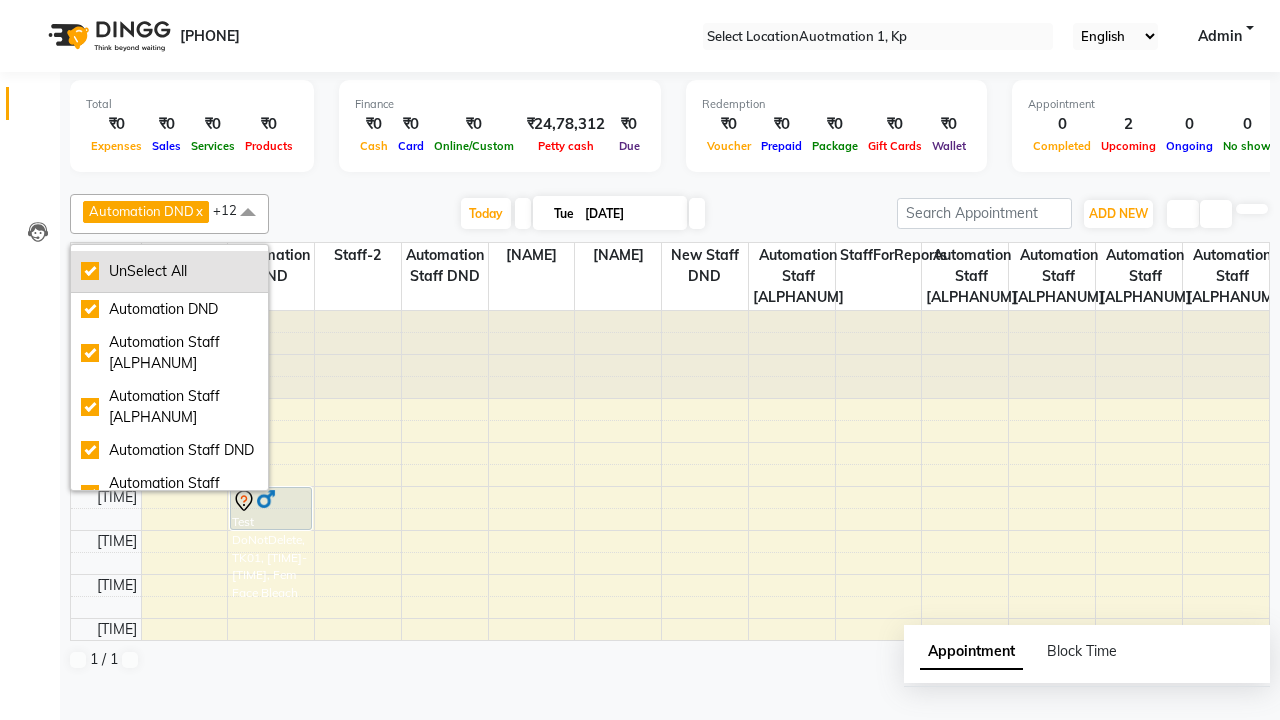 click on "UnSelect All" at bounding box center [169, 271] 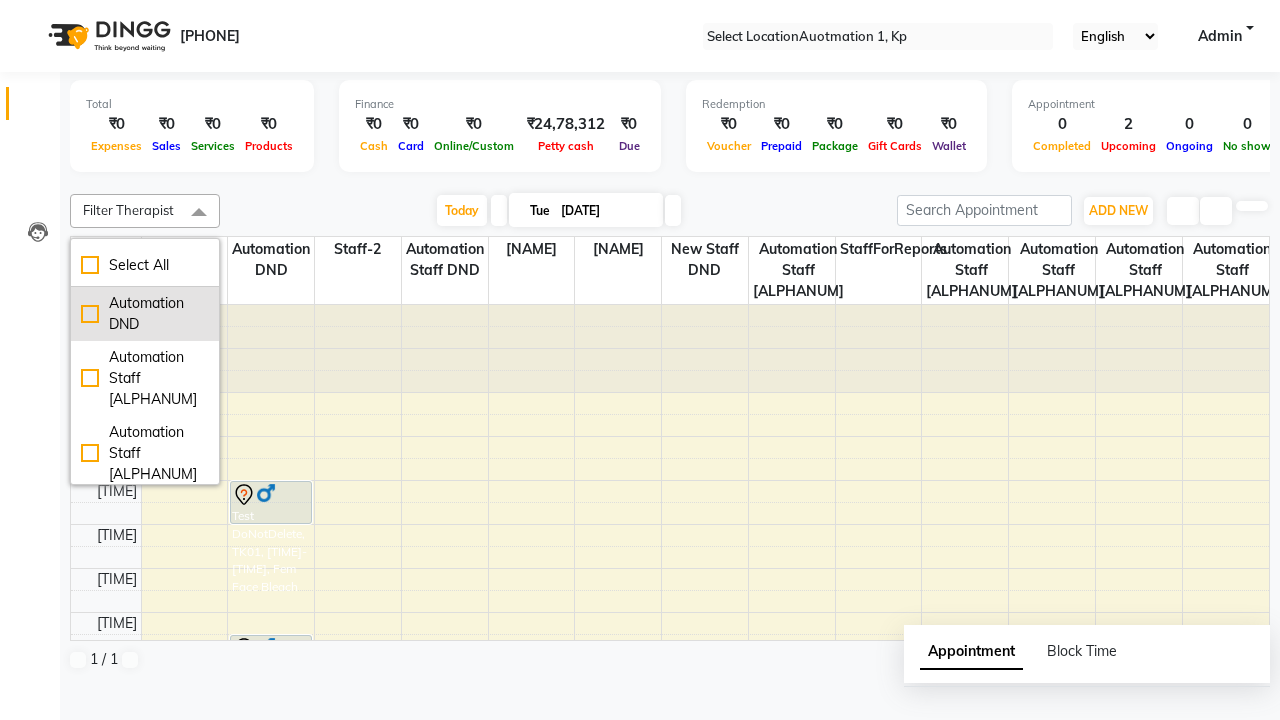 click on "Automation DND" at bounding box center (145, 314) 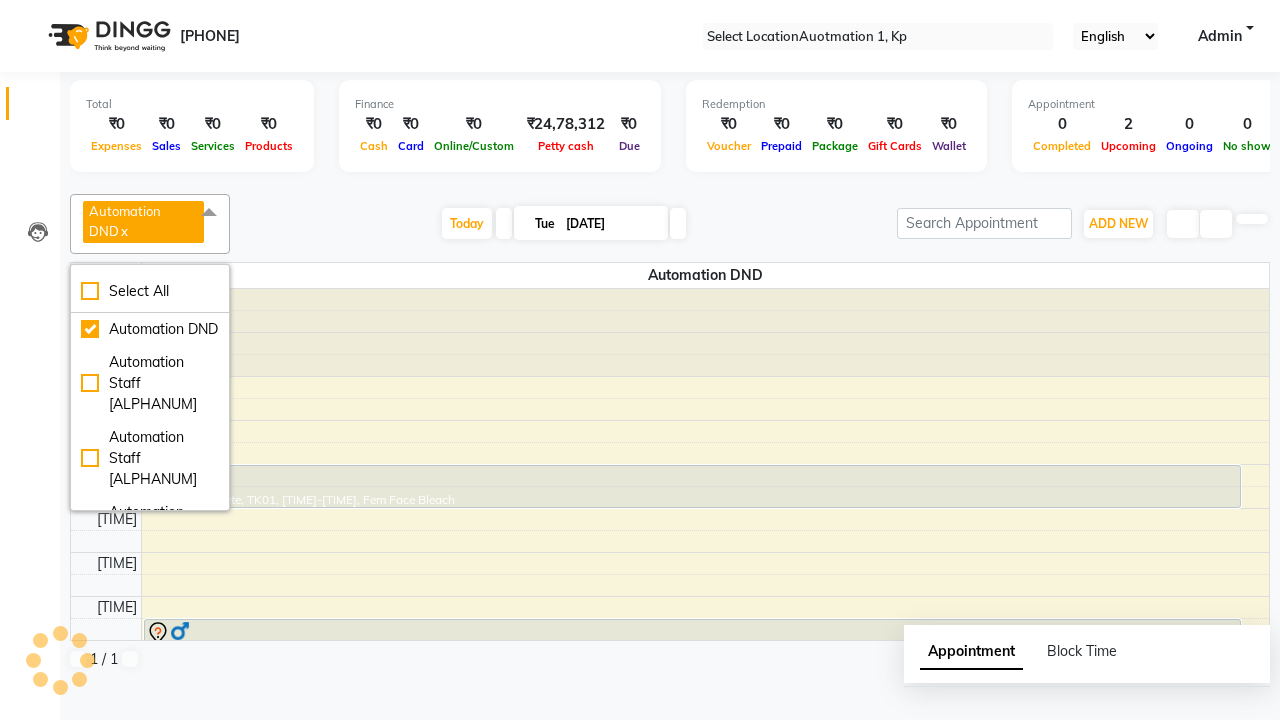 click at bounding box center (209, 213) 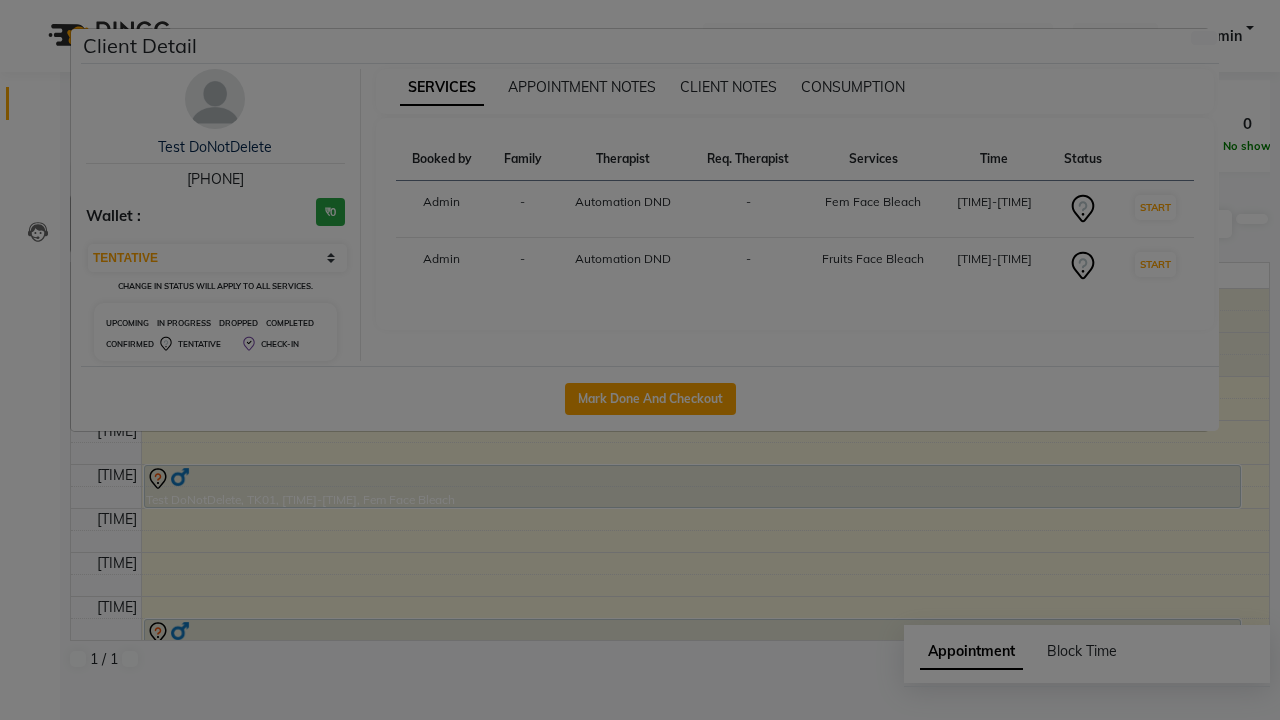 scroll, scrollTop: 21, scrollLeft: 0, axis: vertical 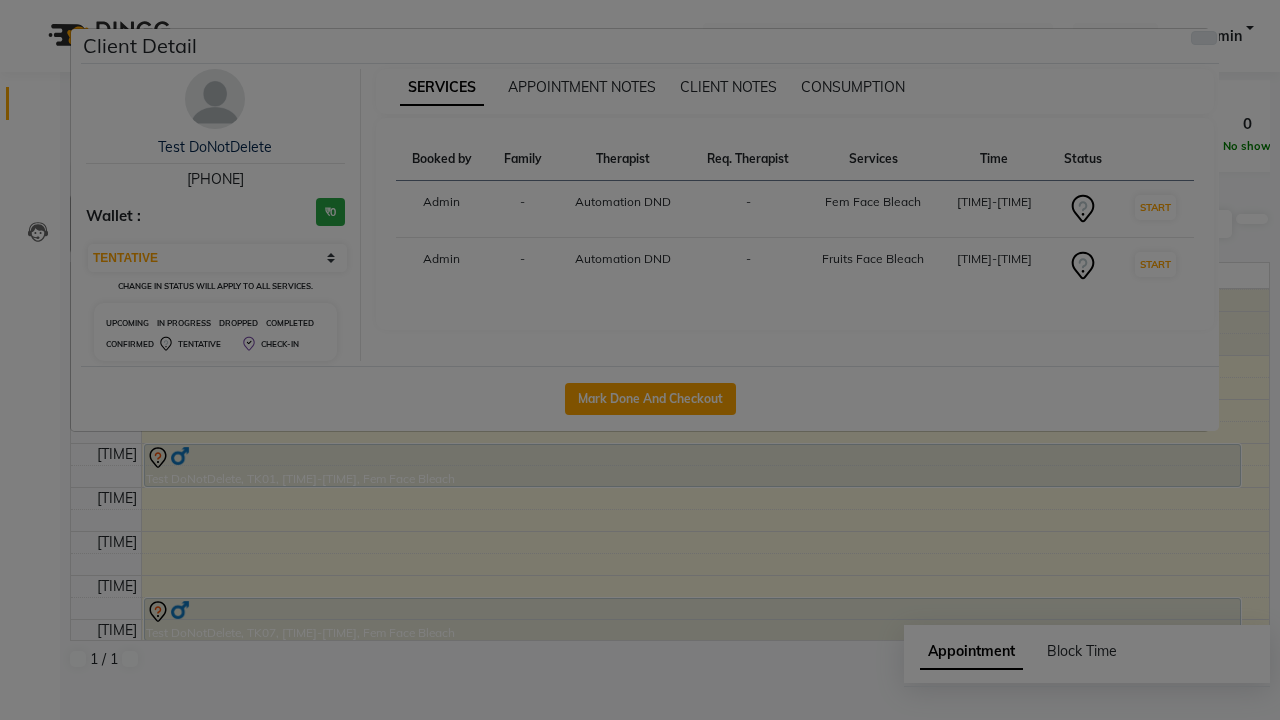 click at bounding box center [1204, 38] 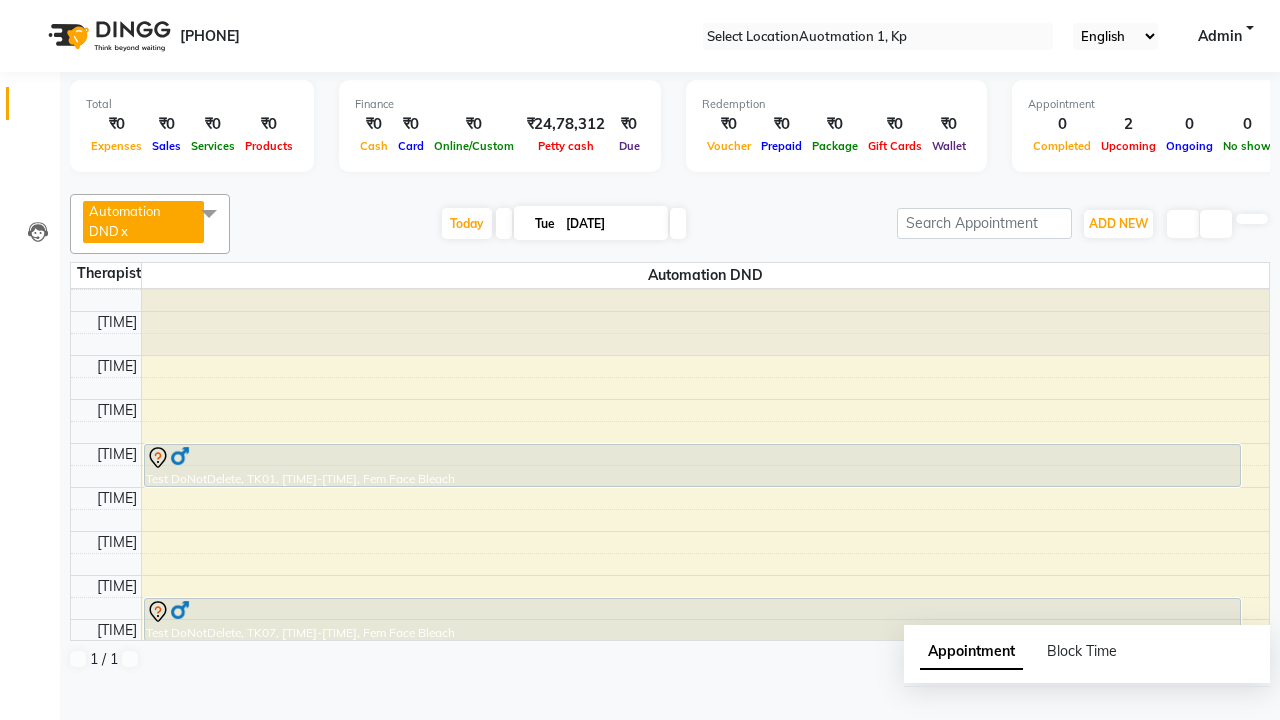 click at bounding box center [692, 656] 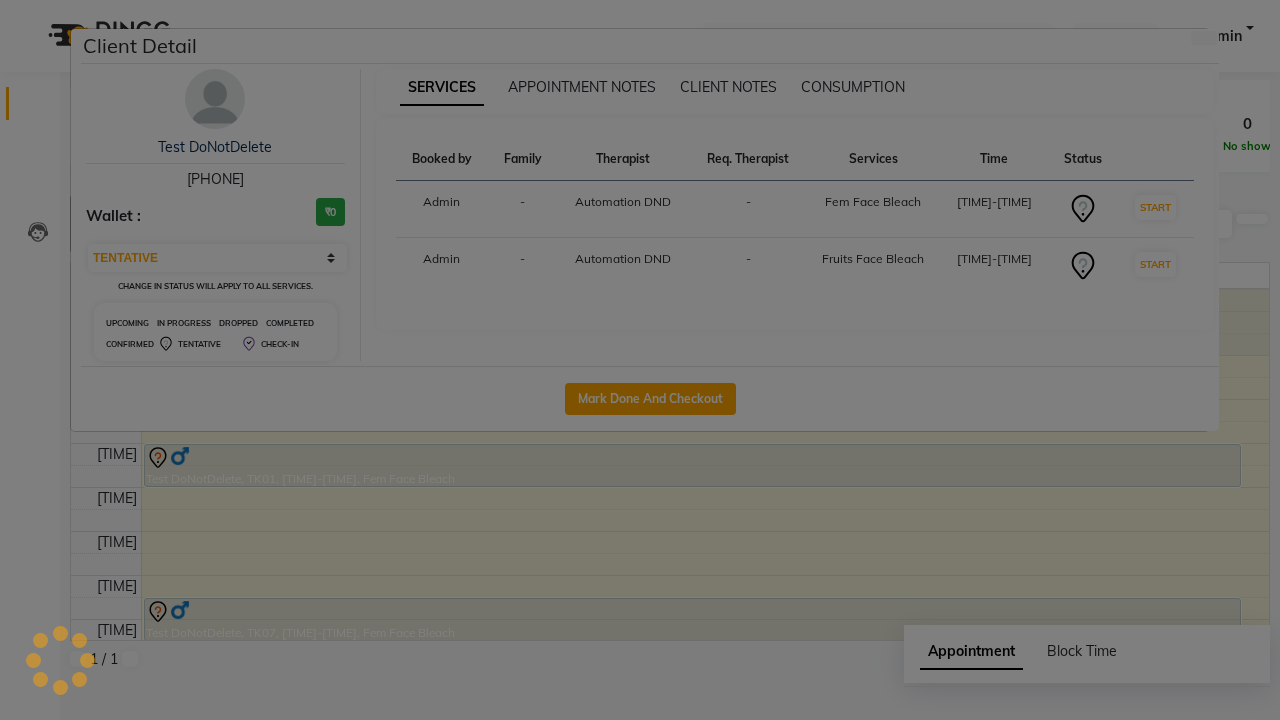 scroll, scrollTop: 209, scrollLeft: 0, axis: vertical 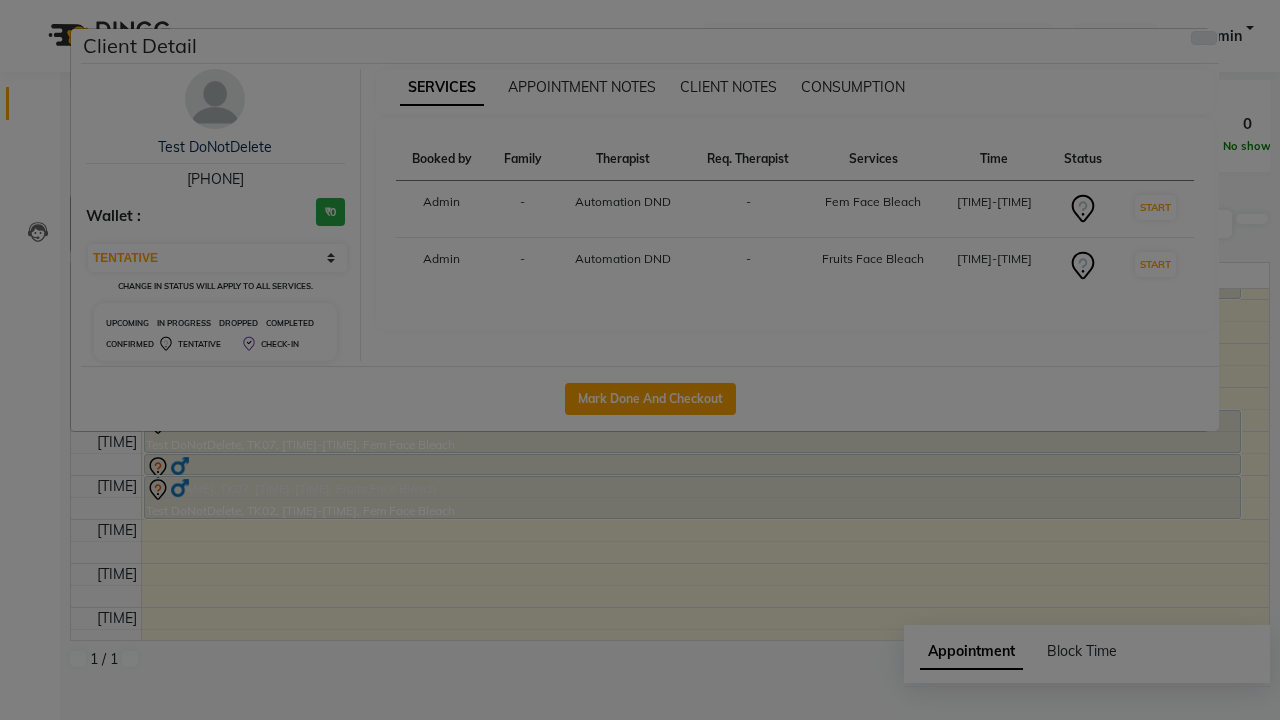 click at bounding box center [1204, 38] 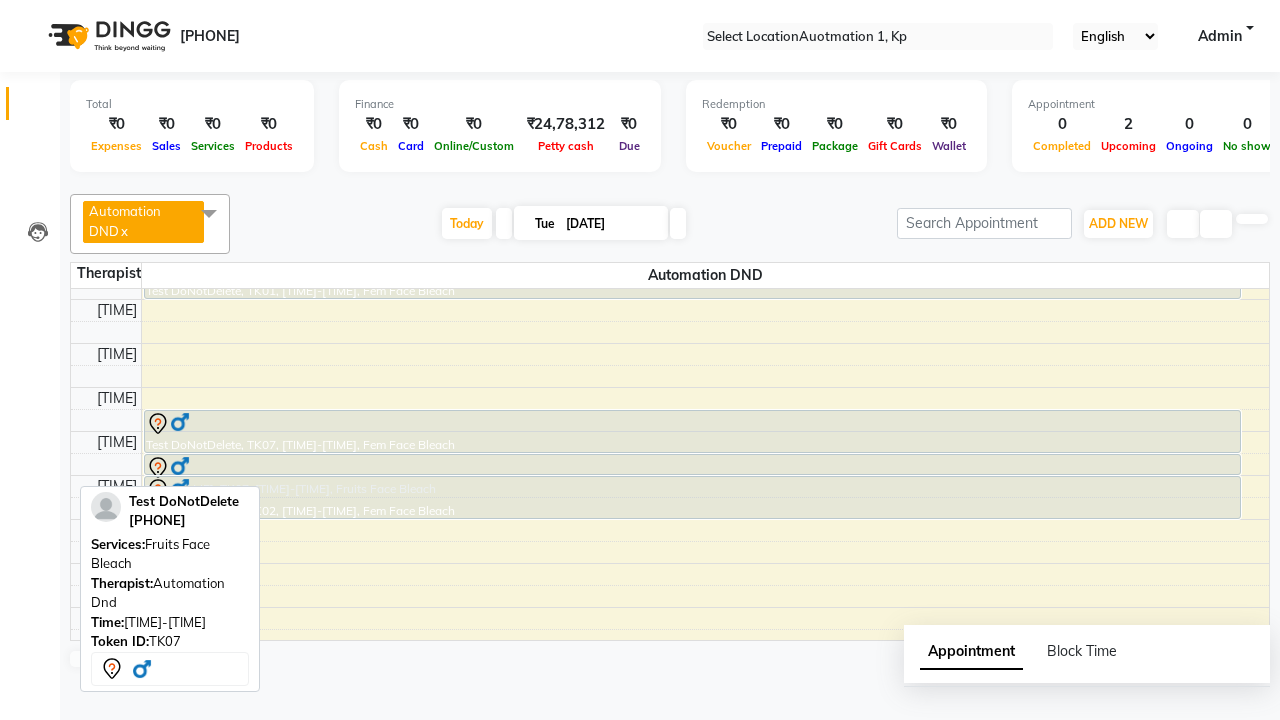 click on "Separate Bill" at bounding box center (50, 754) 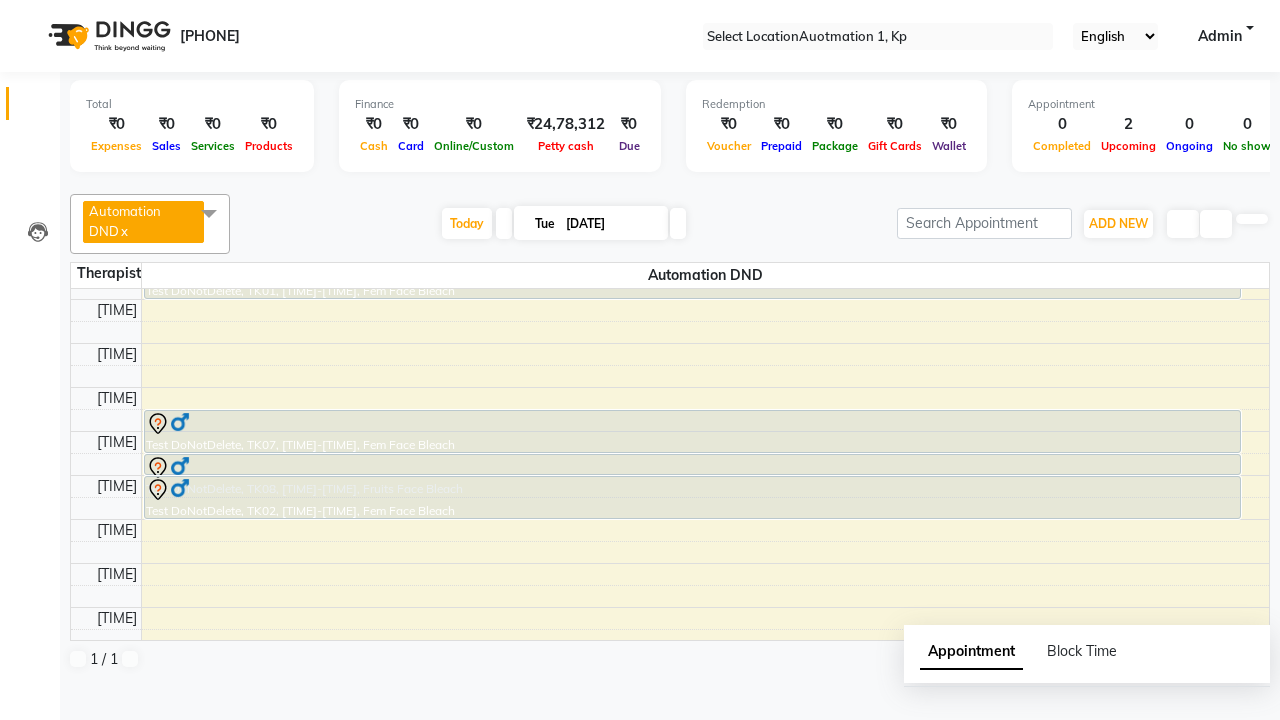 click on "Booking Separated for billing." at bounding box center (640, 751) 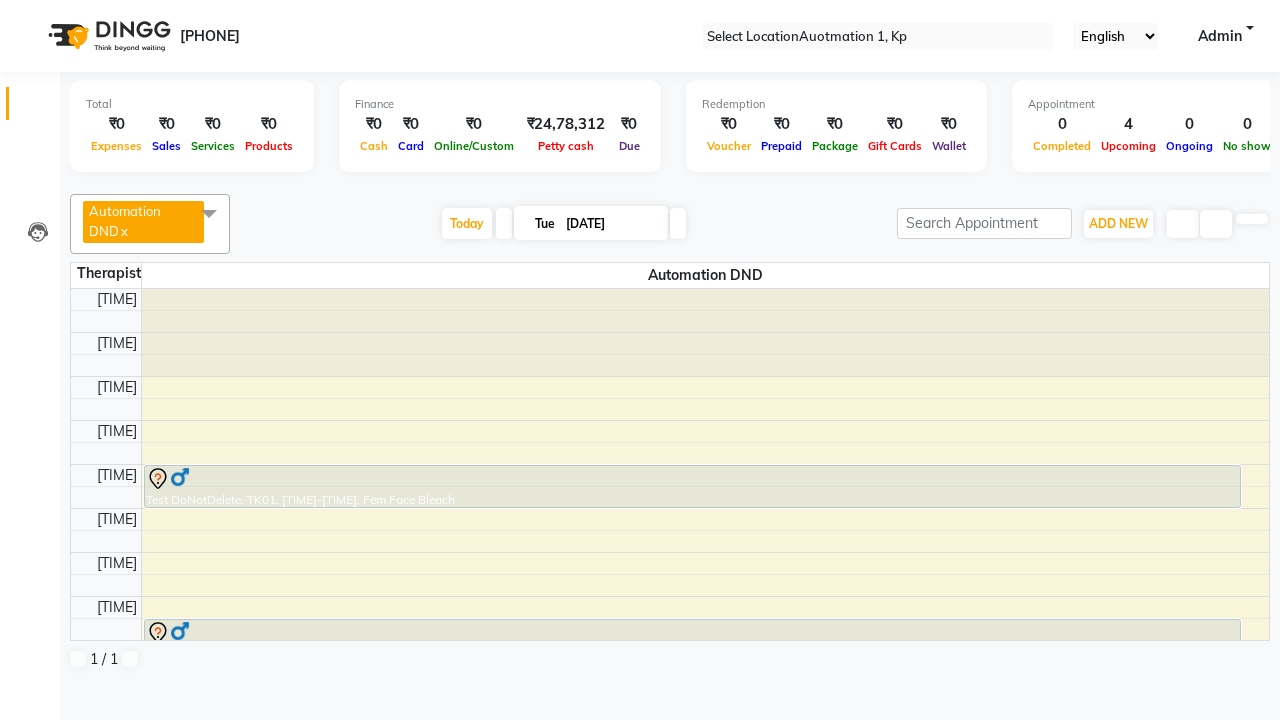 scroll, scrollTop: 0, scrollLeft: 0, axis: both 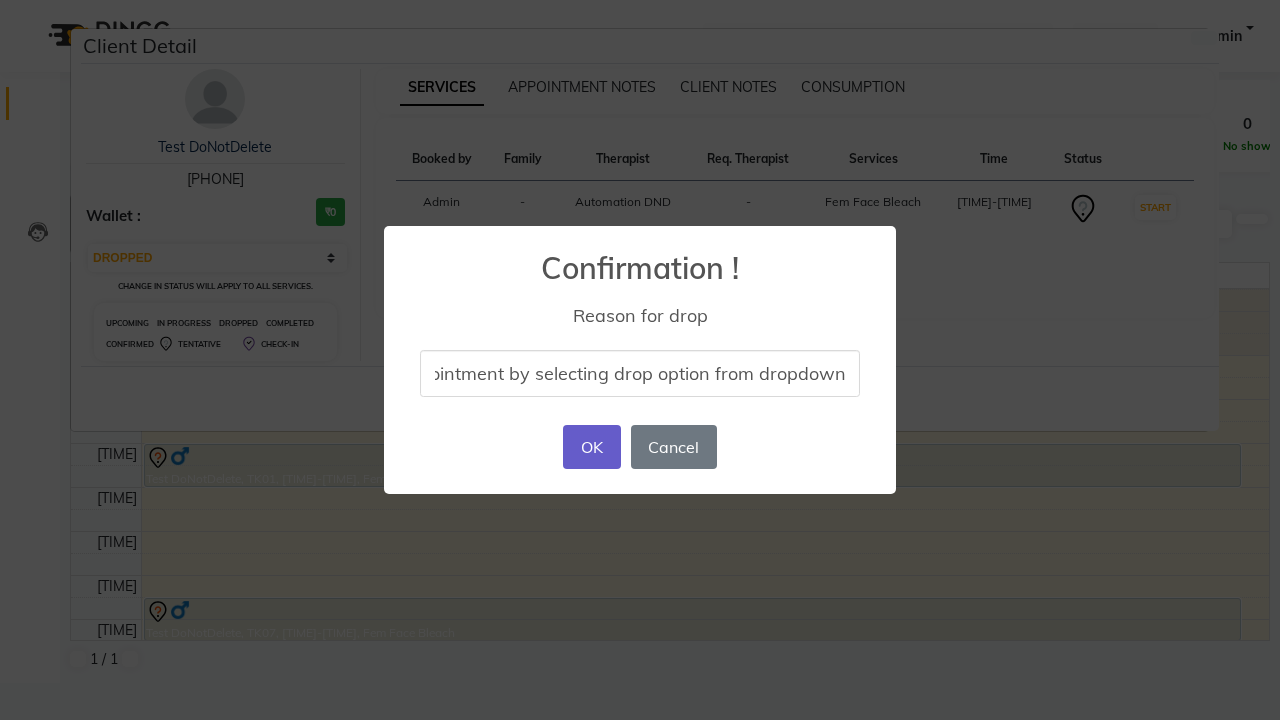 type on "drop appointment by selecting drop option from dropdown" 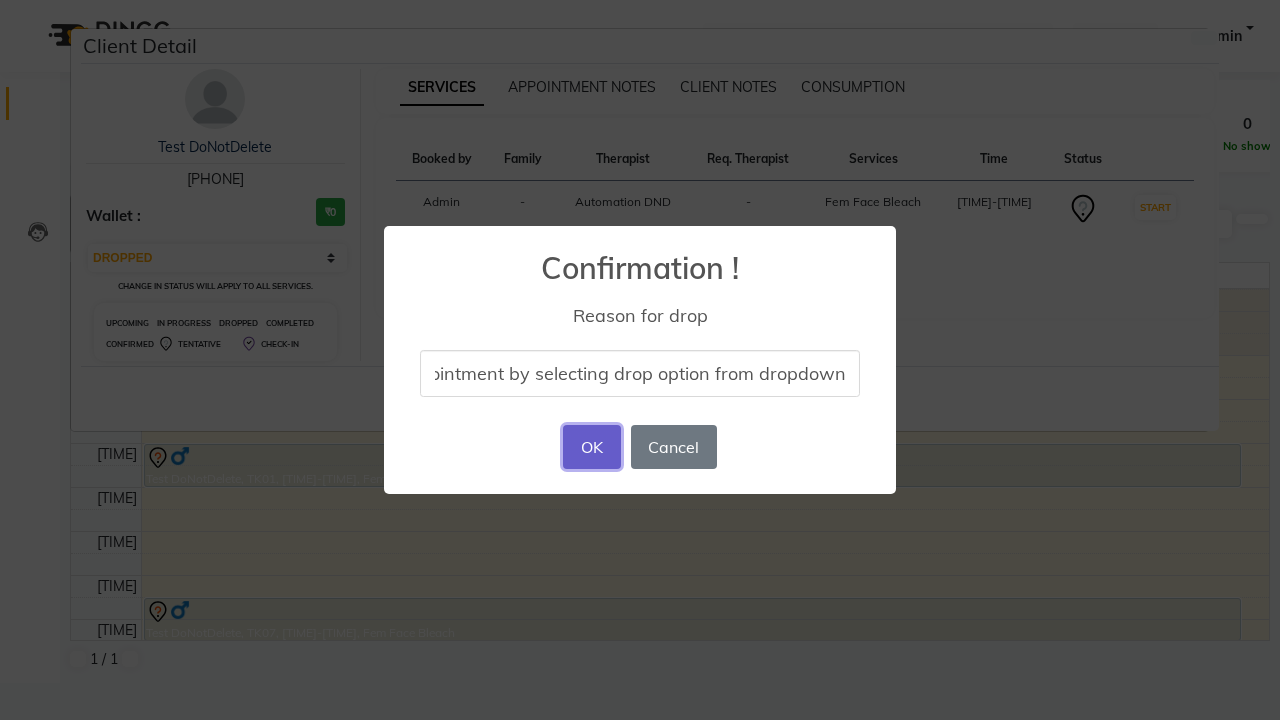 click on "OK" at bounding box center (591, 447) 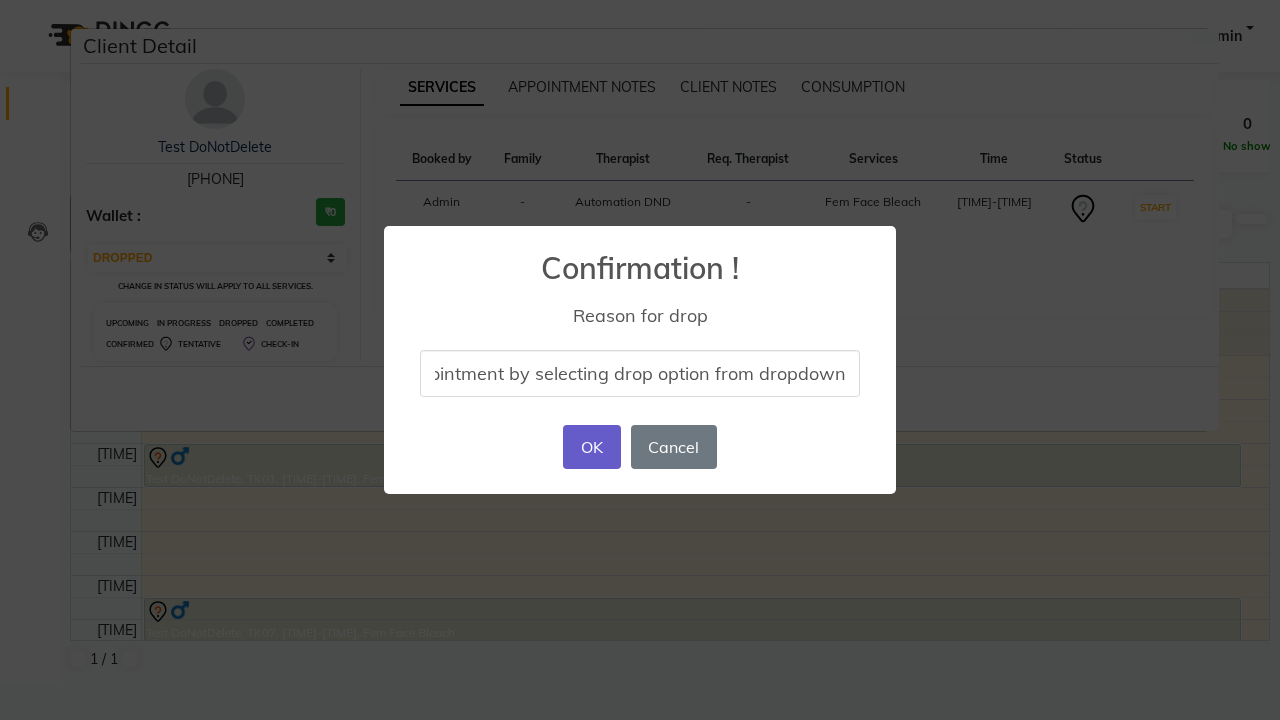 scroll, scrollTop: 0, scrollLeft: 0, axis: both 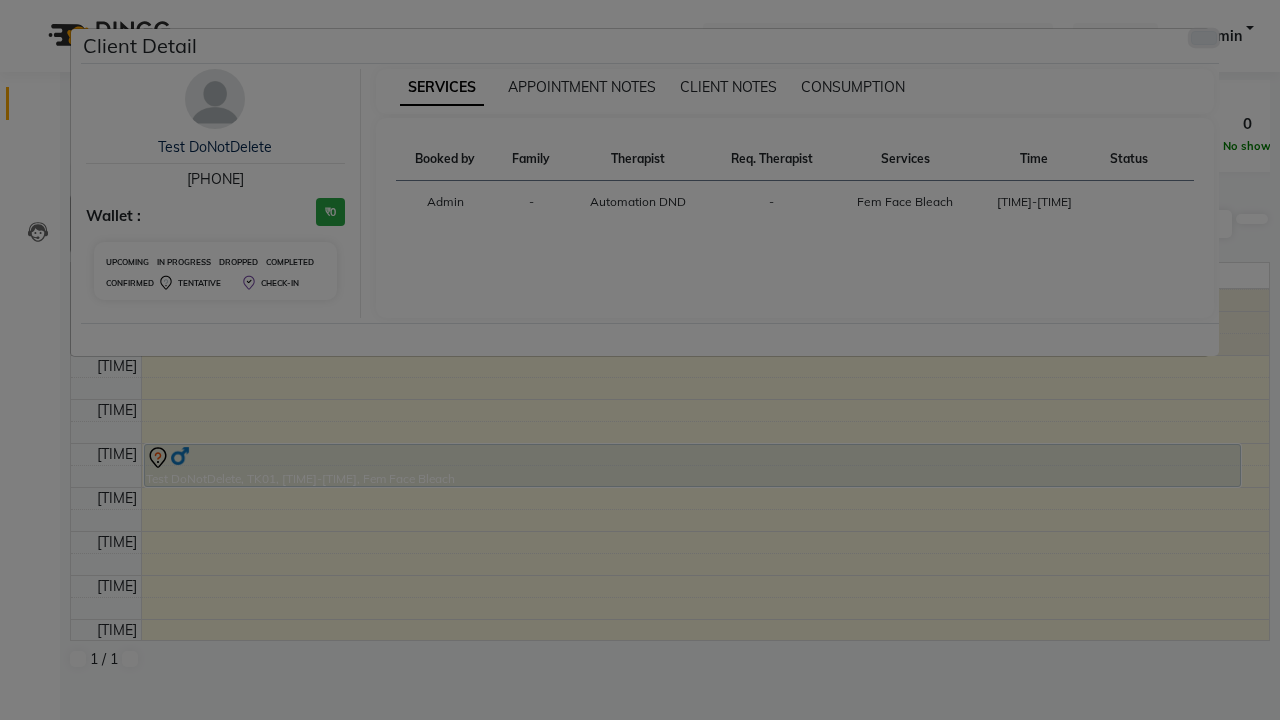 click at bounding box center [1204, 38] 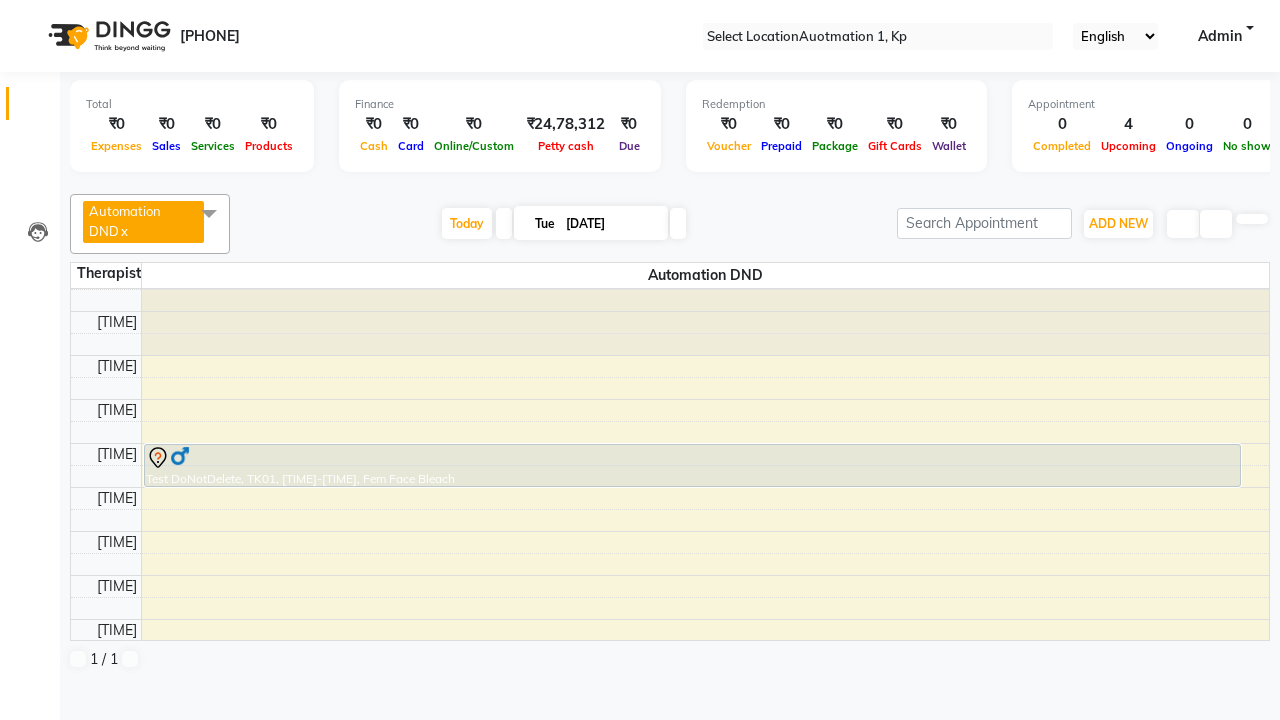 click at bounding box center [692, 656] 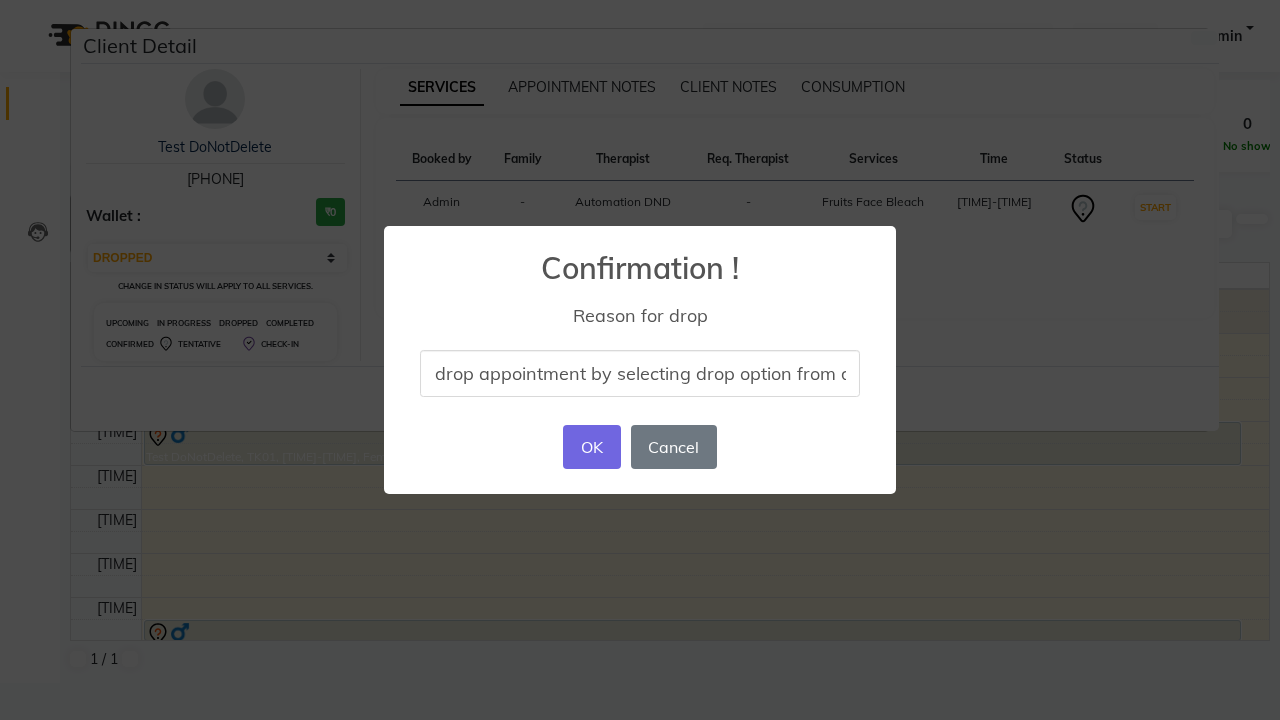 scroll, scrollTop: 0, scrollLeft: 82, axis: horizontal 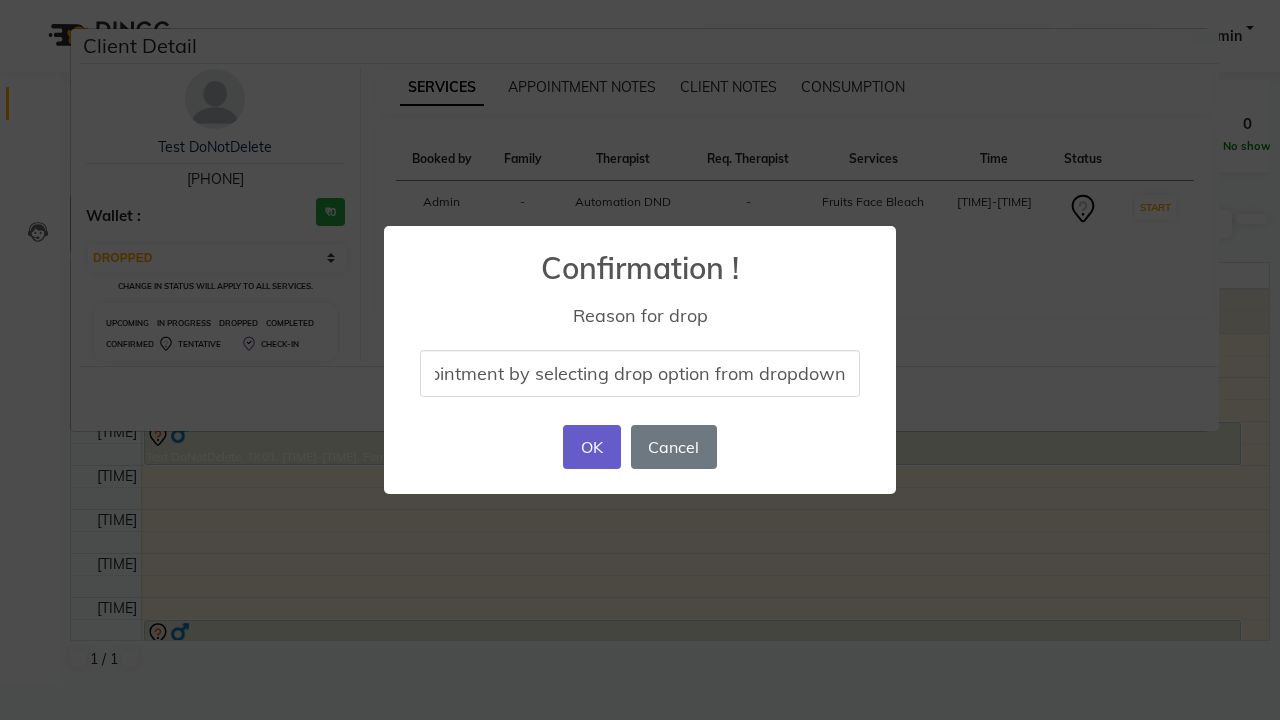 type on "drop appointment by selecting drop option from dropdown" 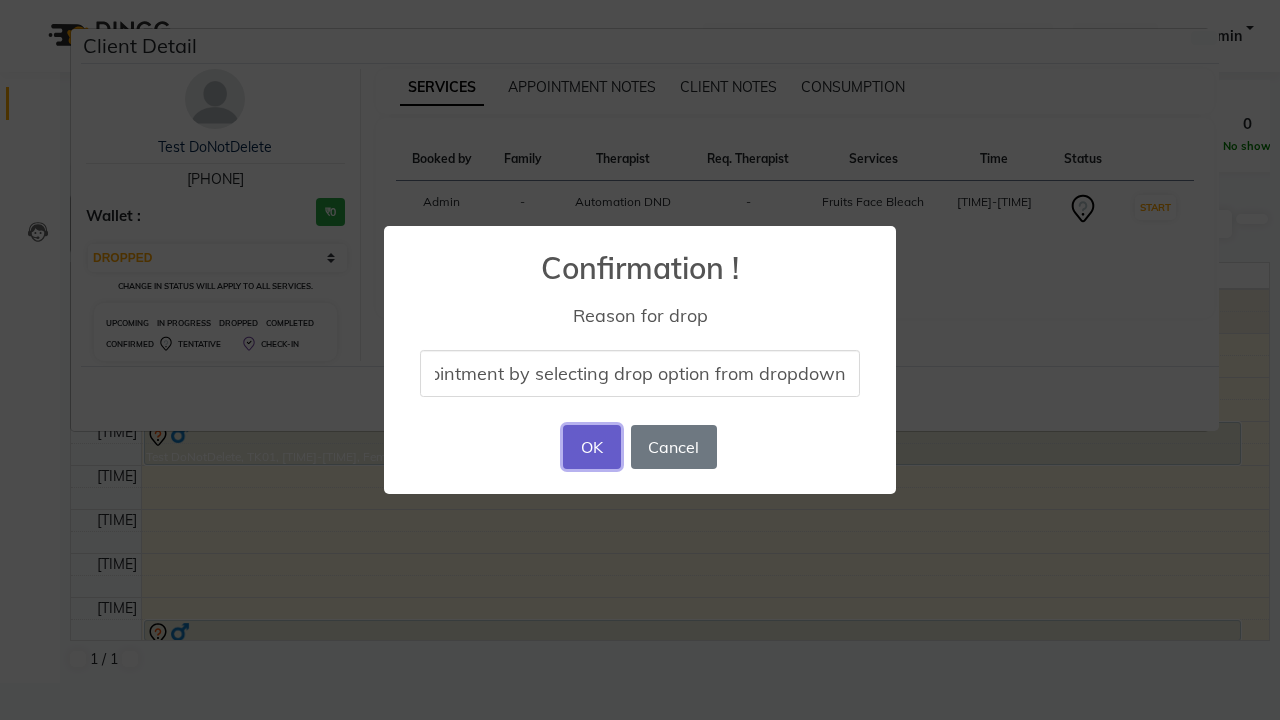 click on "OK" at bounding box center (591, 447) 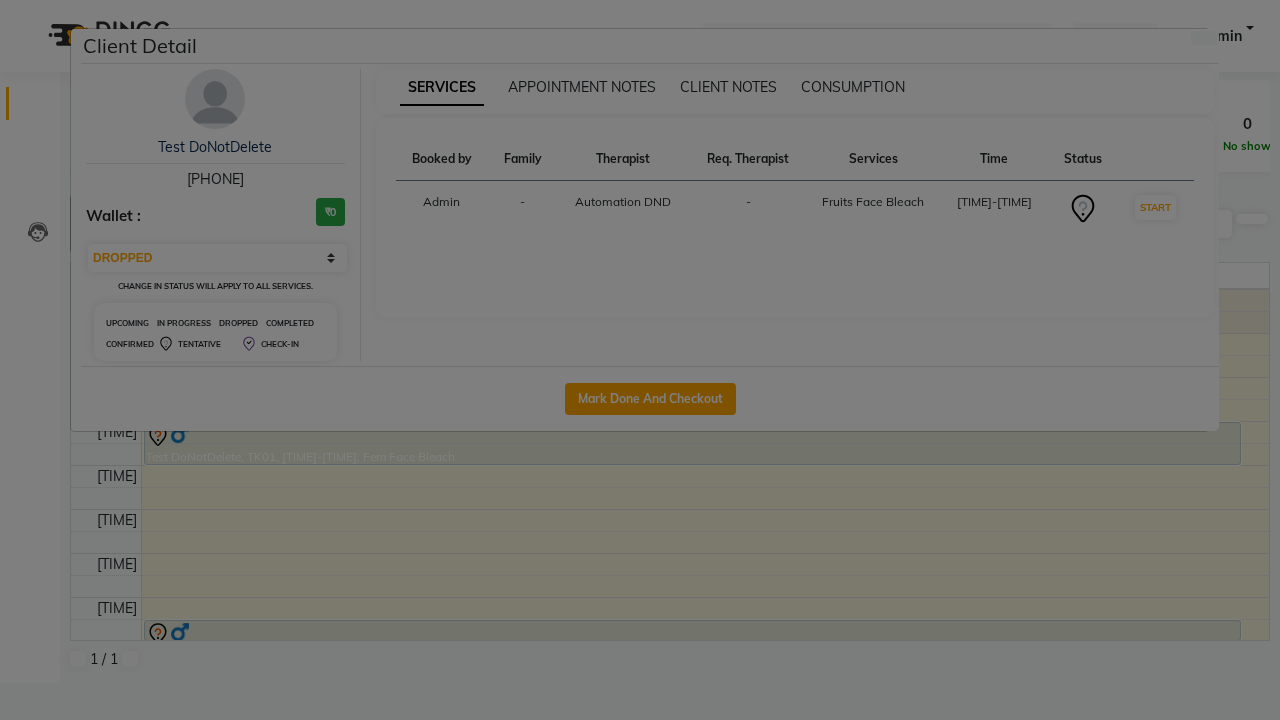 scroll, scrollTop: 0, scrollLeft: 0, axis: both 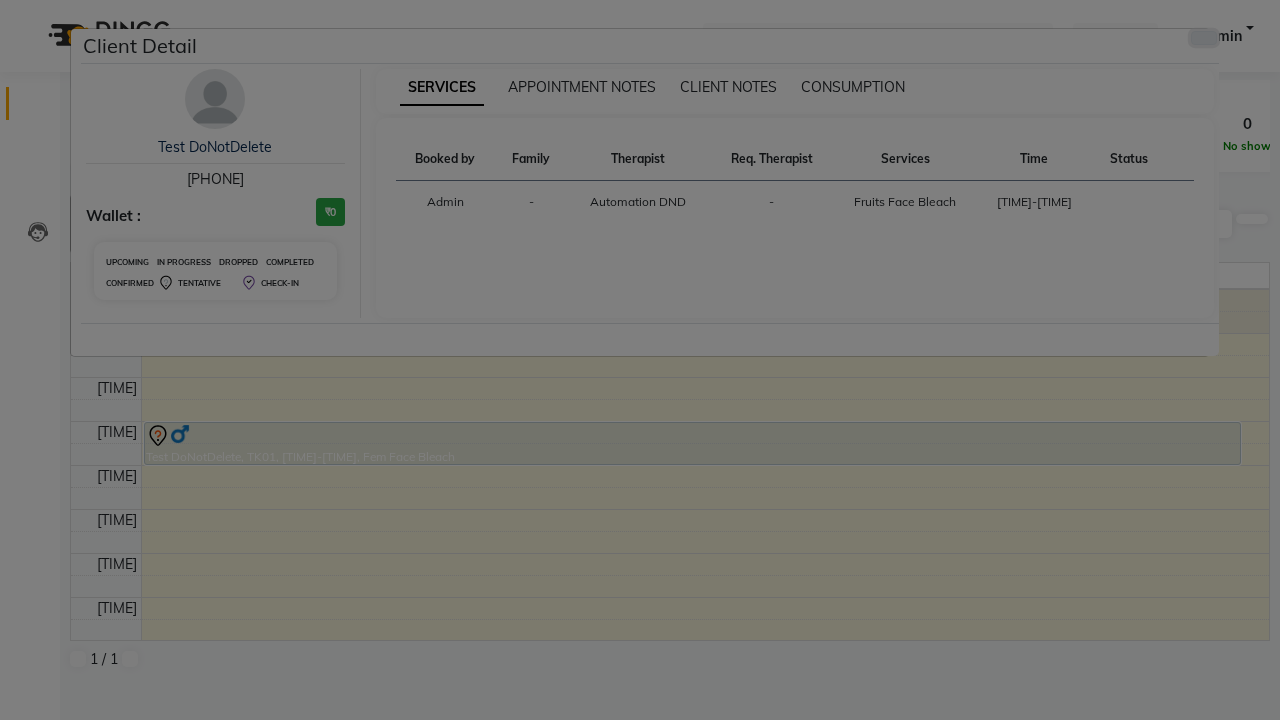 click at bounding box center [1204, 38] 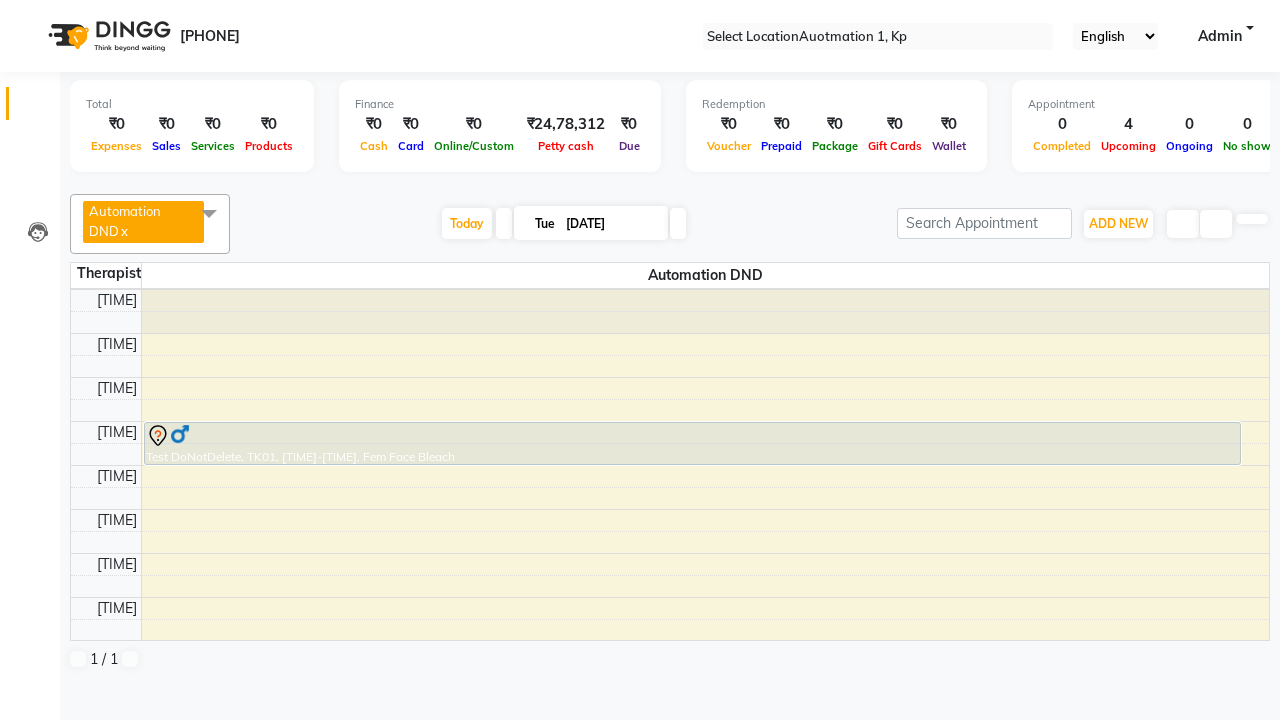 click at bounding box center (209, 213) 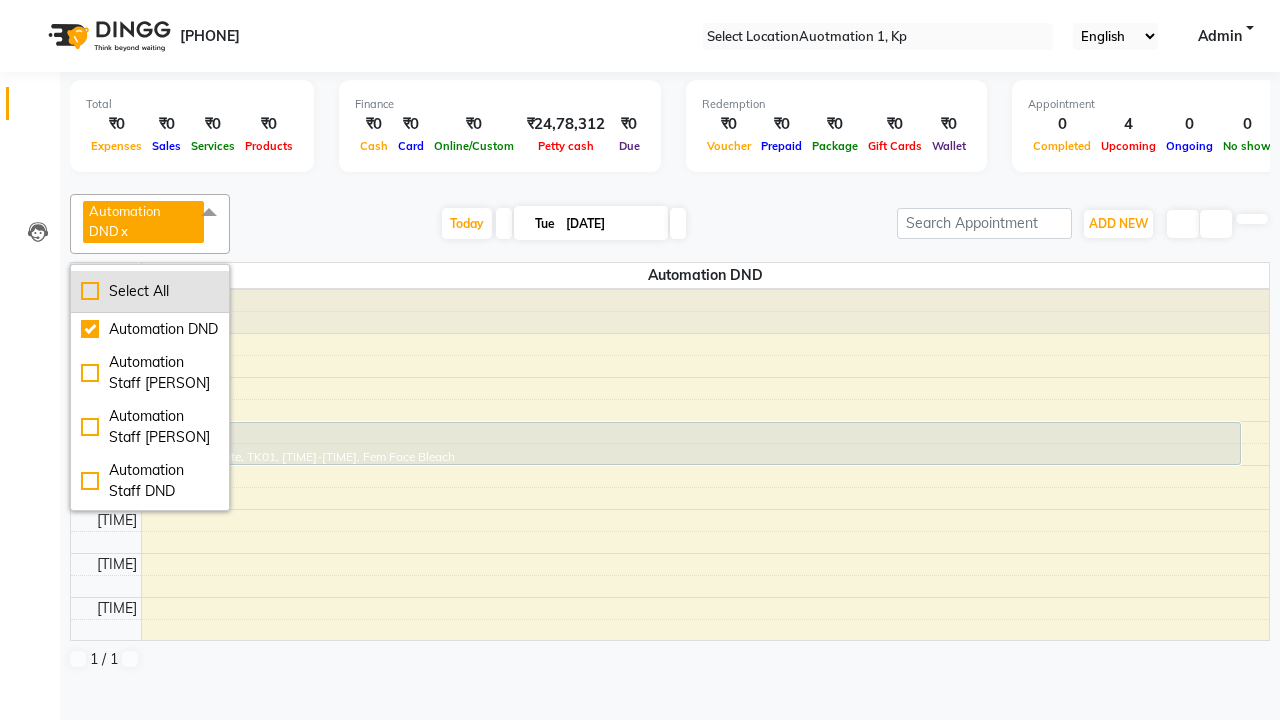 click on "Select All" at bounding box center [150, 291] 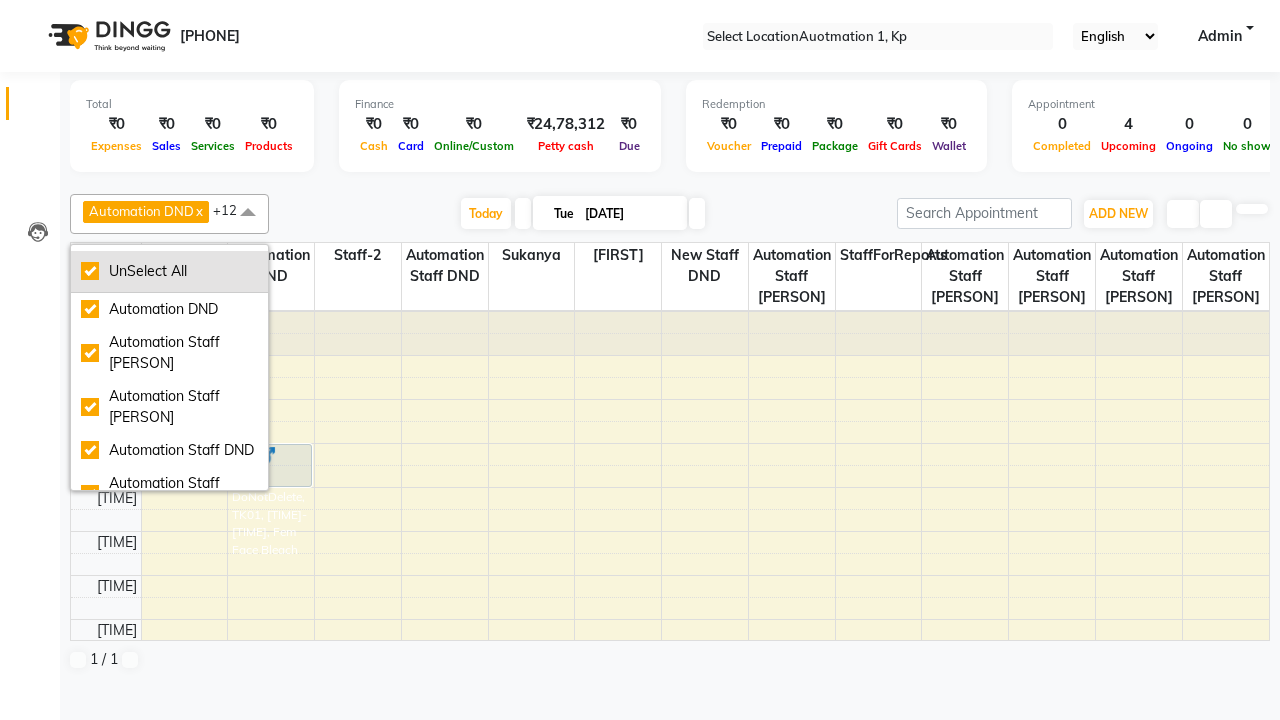 click on "UnSelect All" at bounding box center [169, 271] 